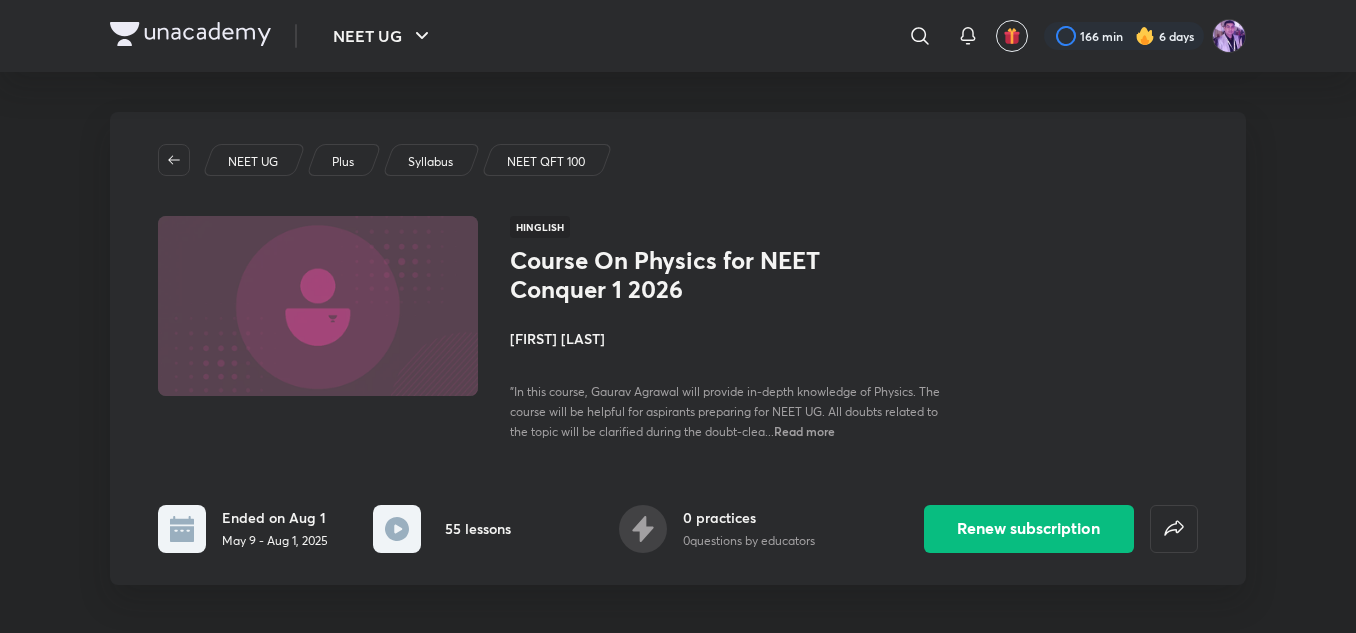 scroll, scrollTop: 0, scrollLeft: 0, axis: both 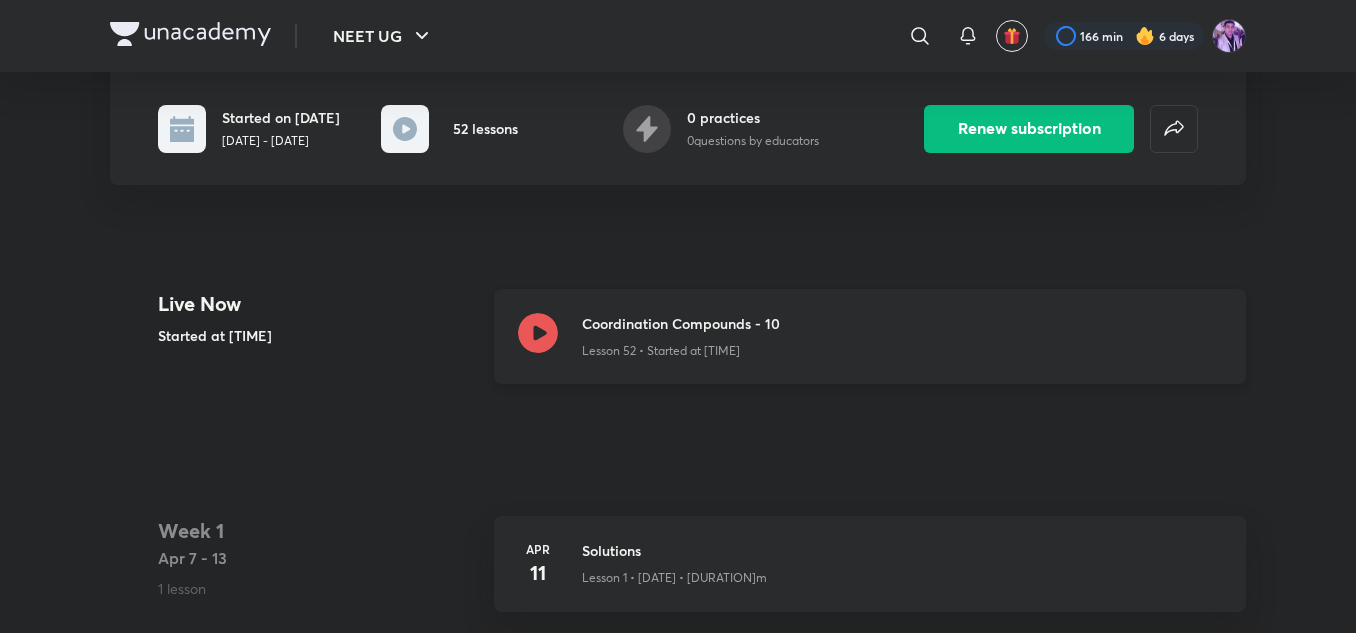 click 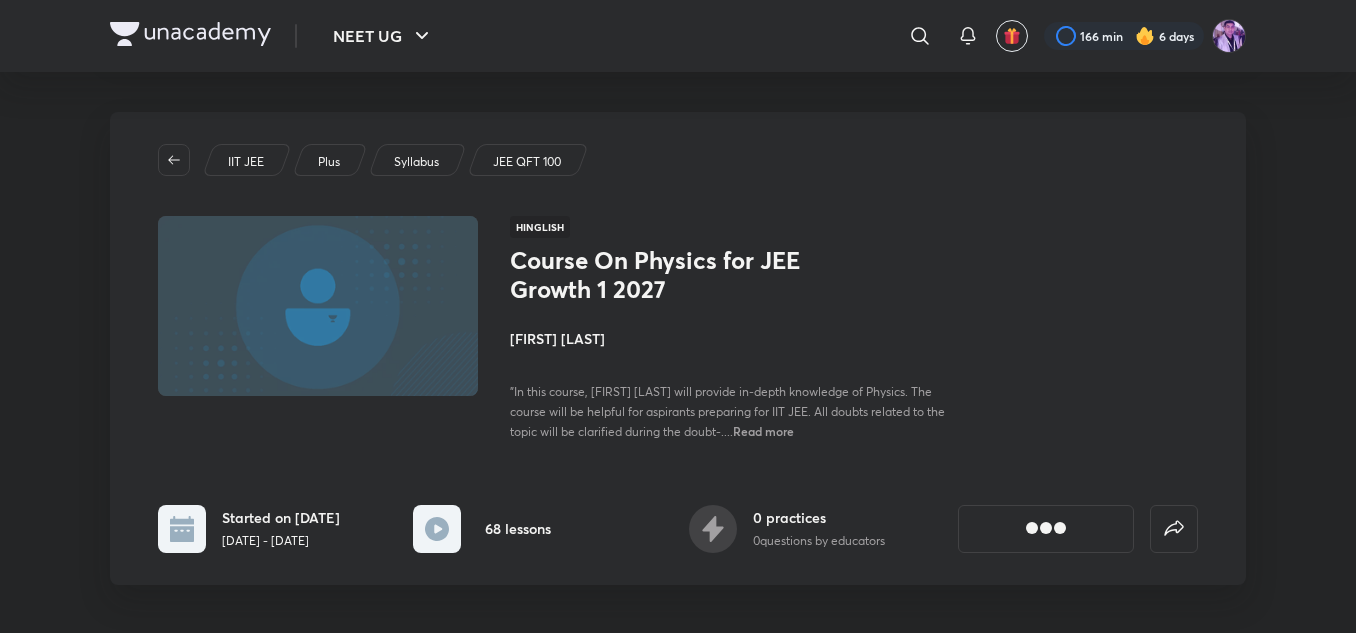 scroll, scrollTop: 300, scrollLeft: 0, axis: vertical 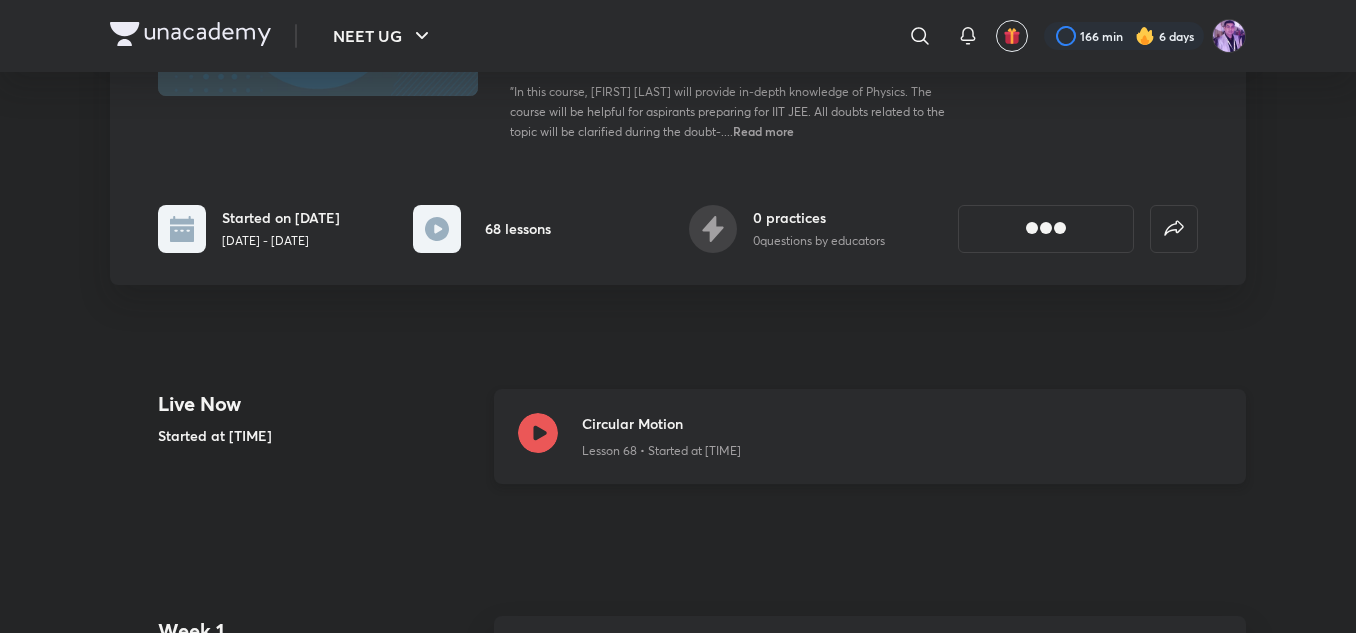 click 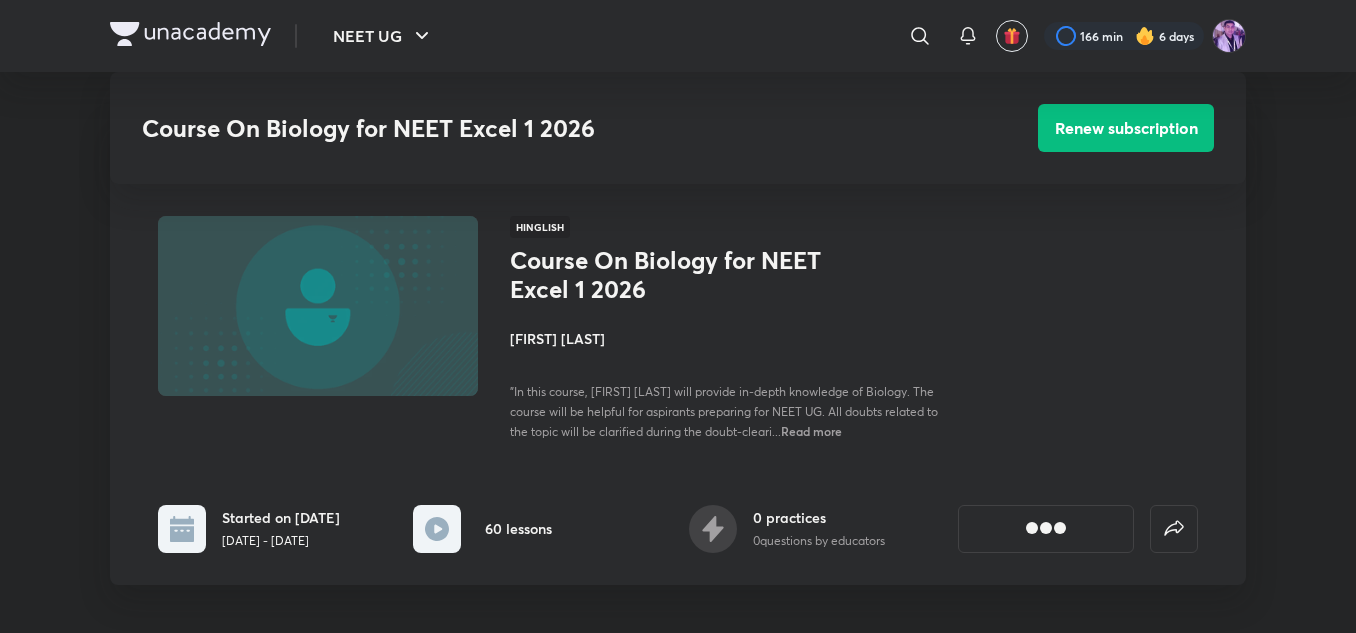 scroll, scrollTop: 535, scrollLeft: 0, axis: vertical 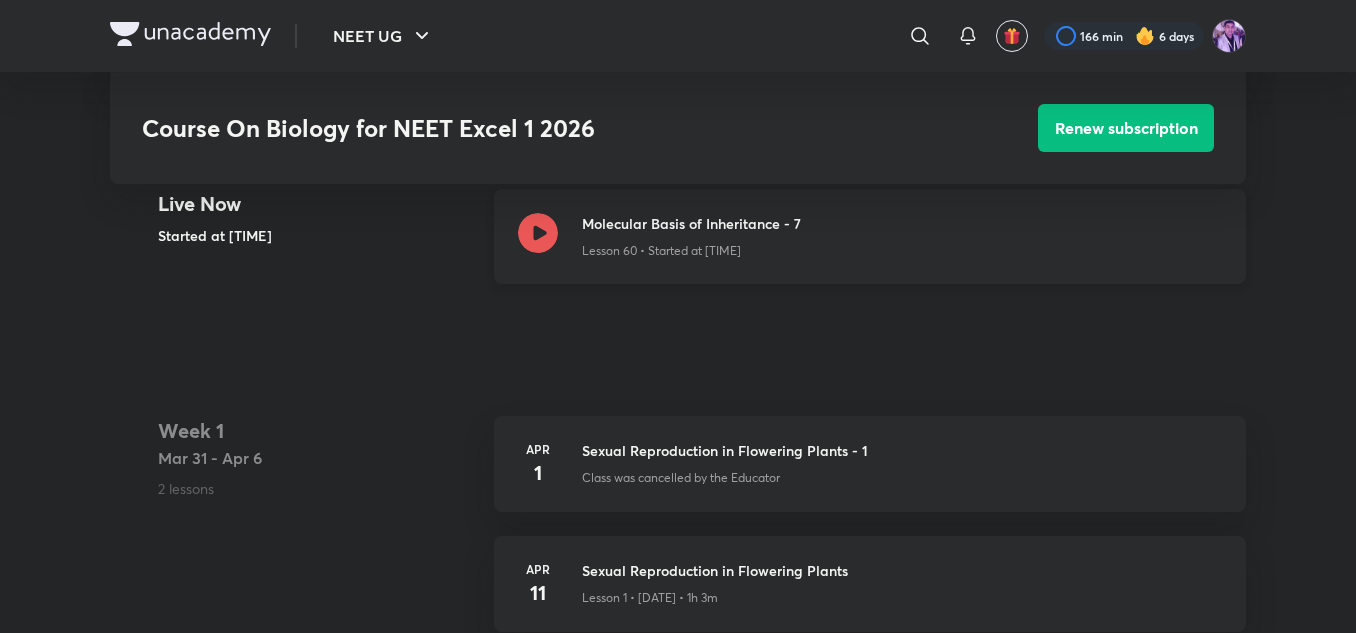 click 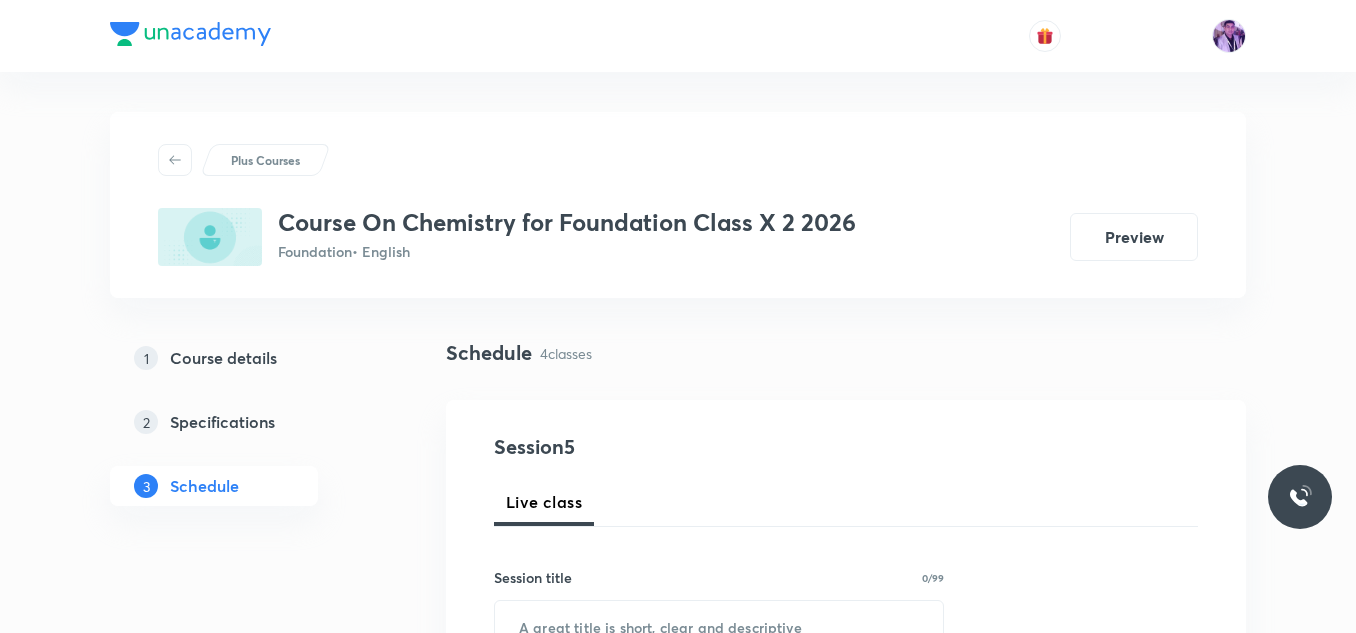 scroll, scrollTop: 0, scrollLeft: 0, axis: both 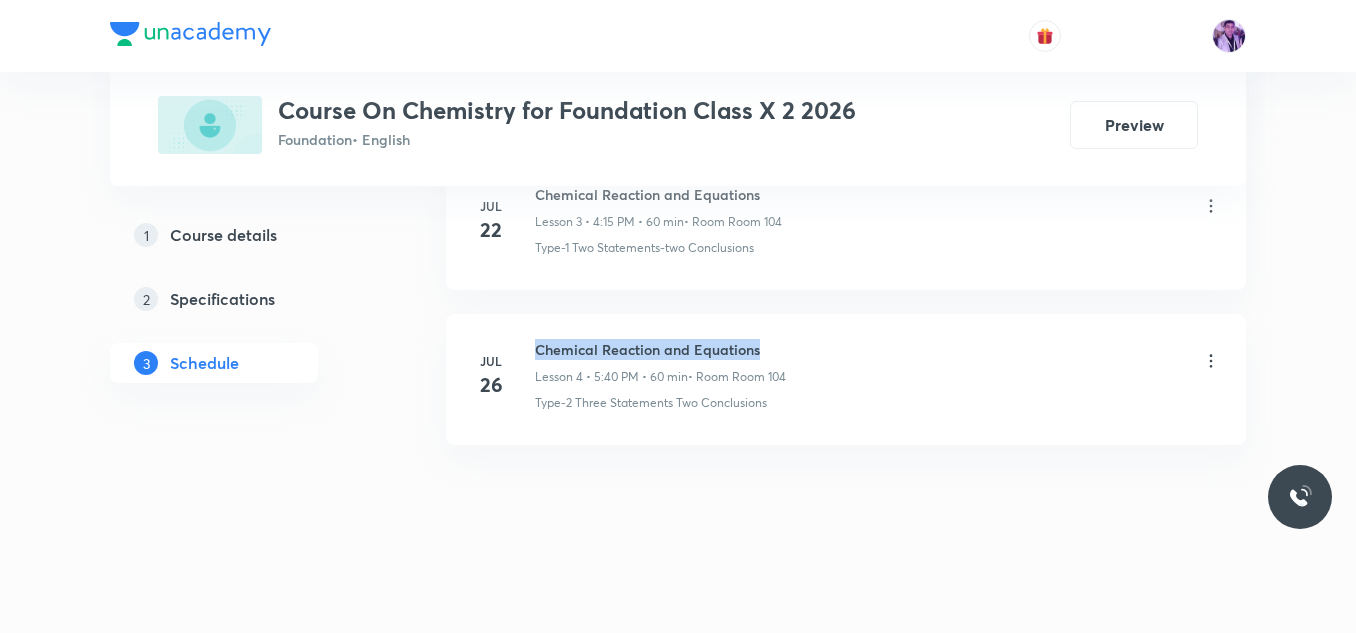 drag, startPoint x: 536, startPoint y: 349, endPoint x: 796, endPoint y: 343, distance: 260.0692 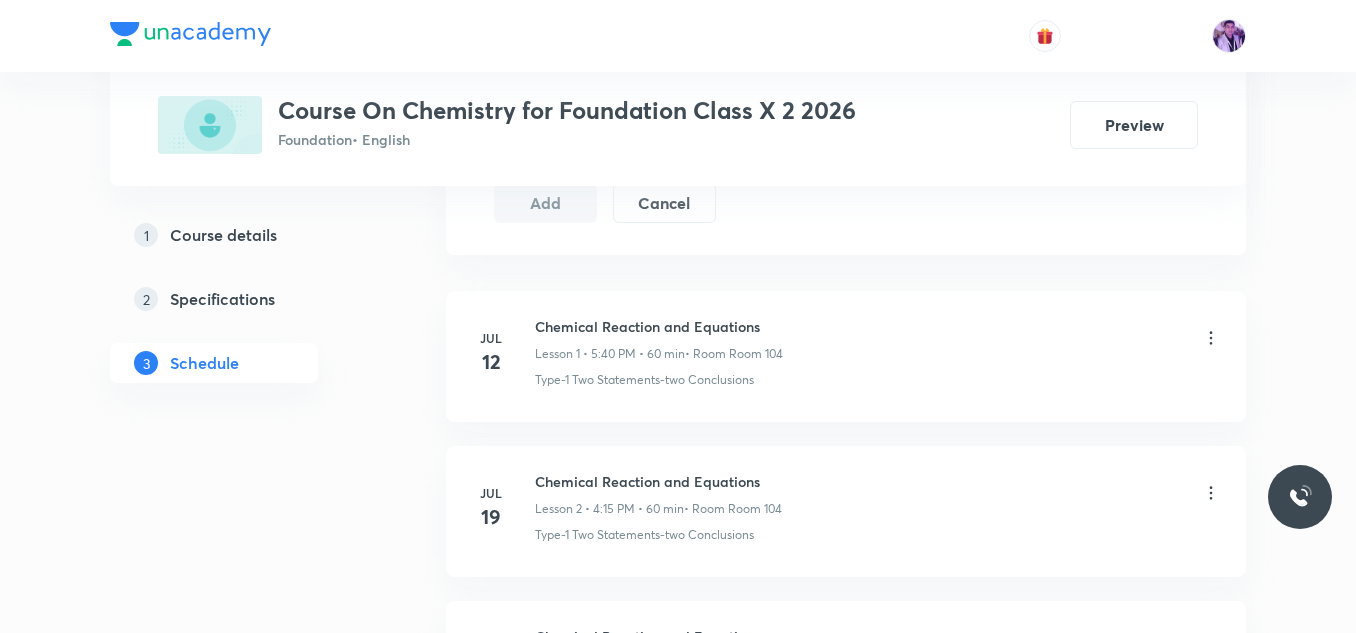 scroll, scrollTop: 0, scrollLeft: 0, axis: both 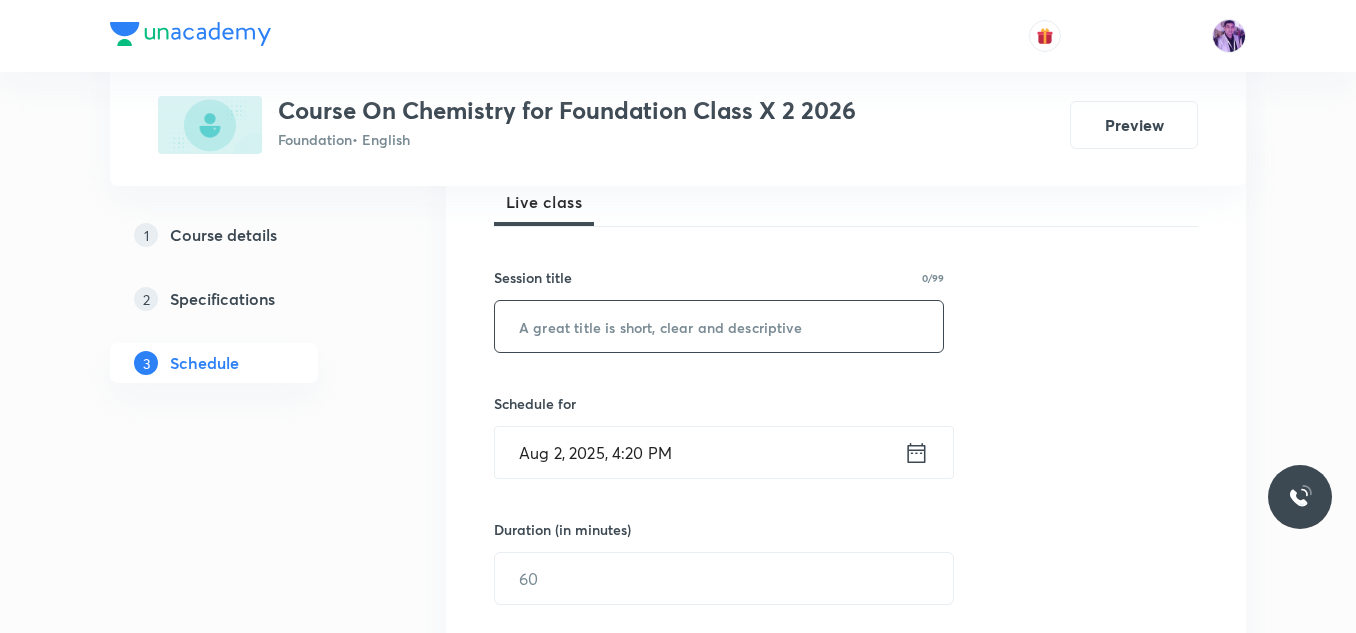 click at bounding box center (719, 326) 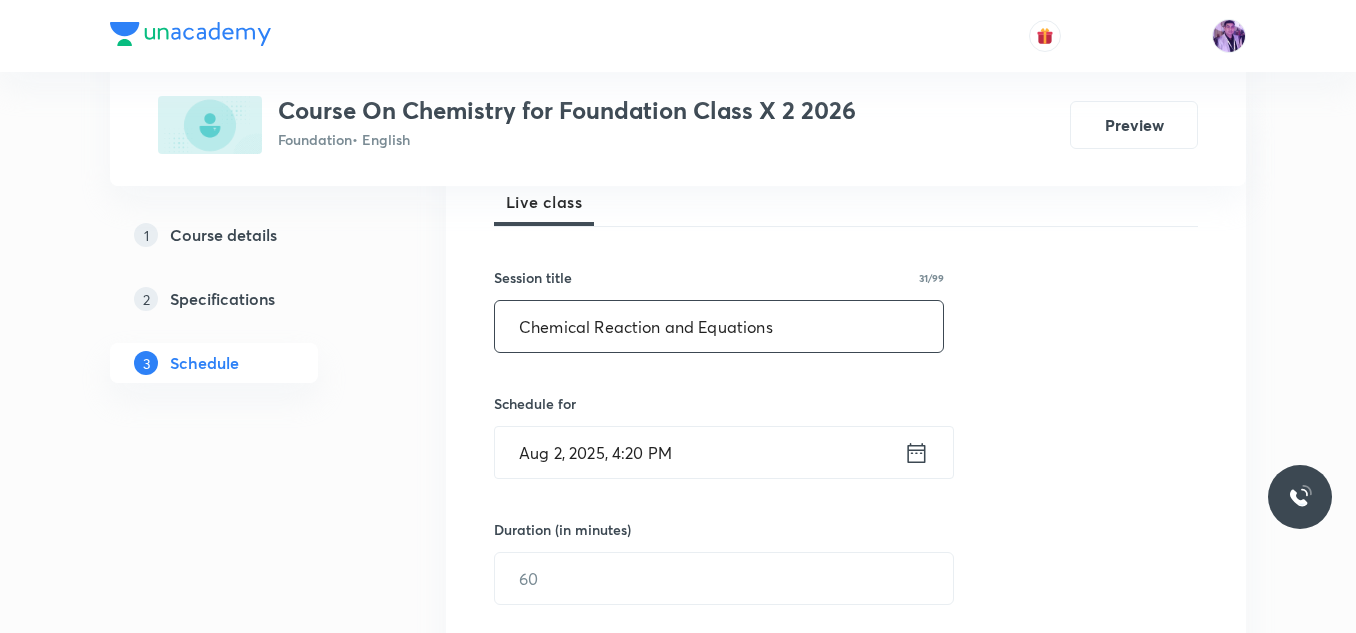 type on "Chemical Reaction and Equations" 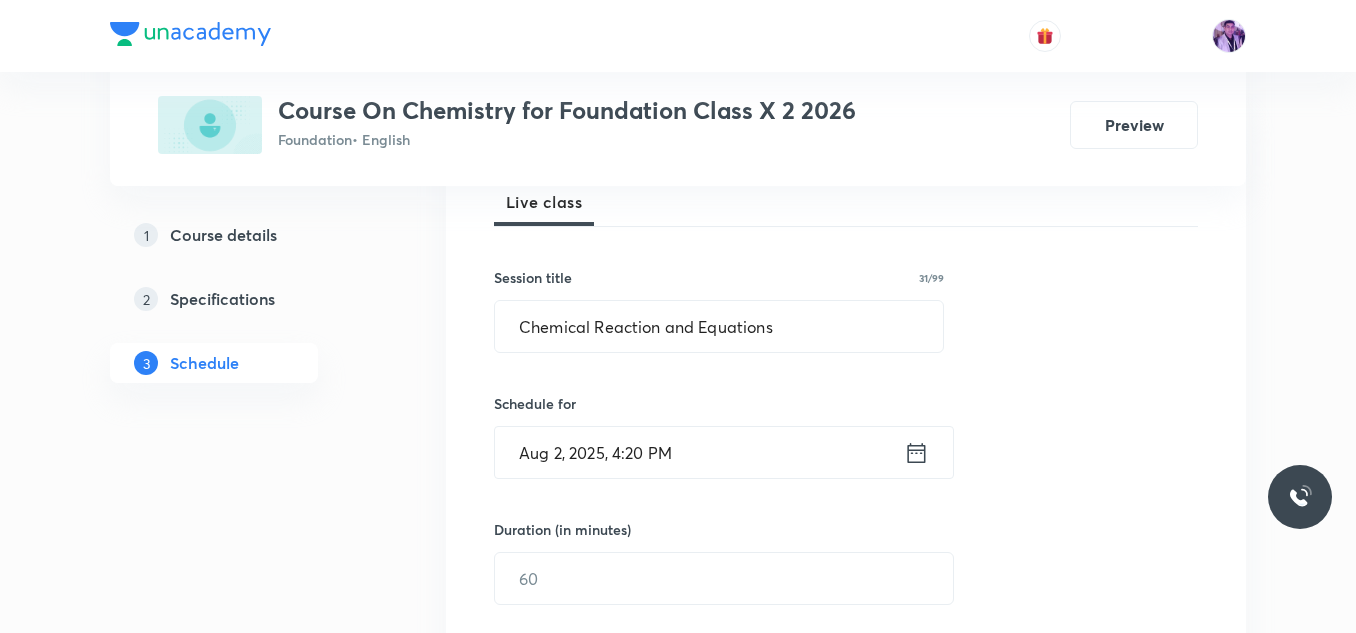 click on "Aug 2, 2025, 4:20 PM" at bounding box center [699, 452] 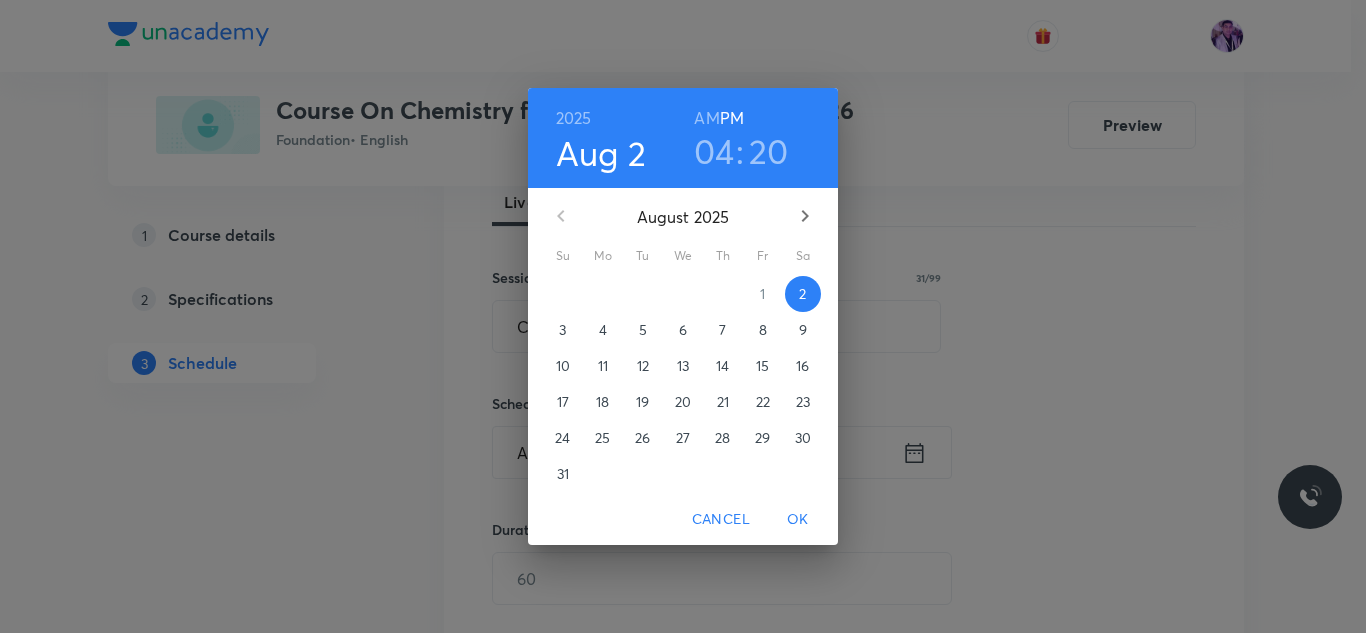 click on "20" at bounding box center (769, 151) 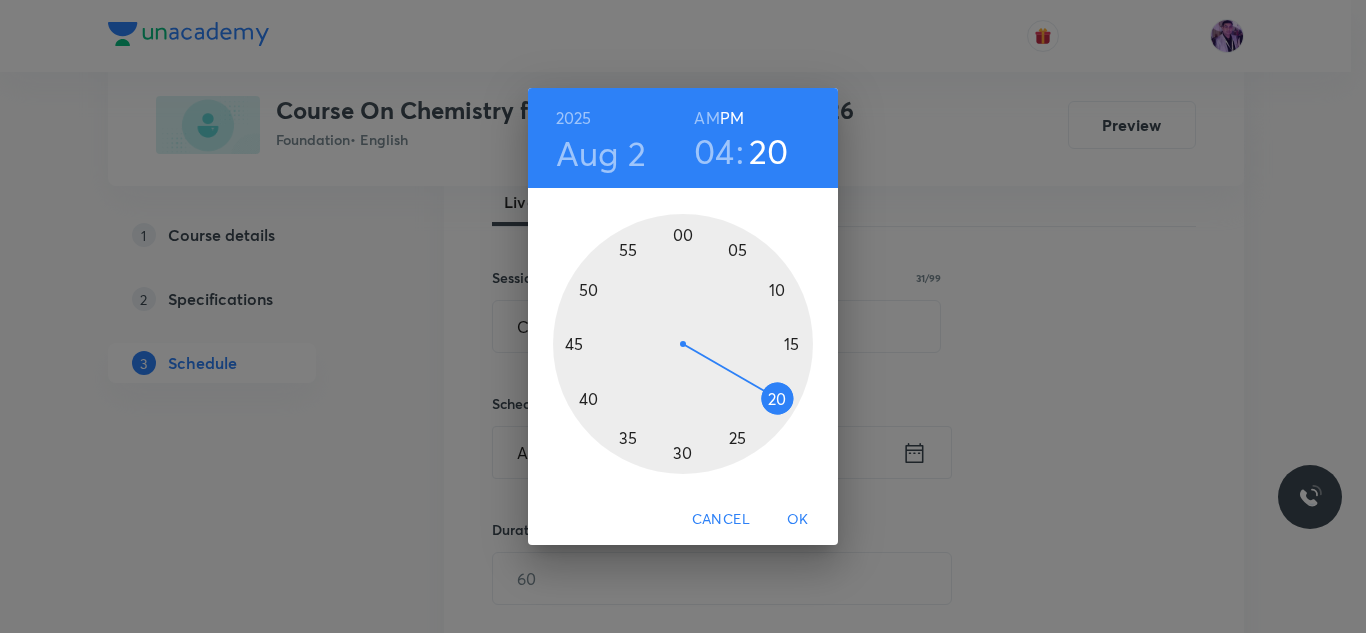 click at bounding box center [683, 344] 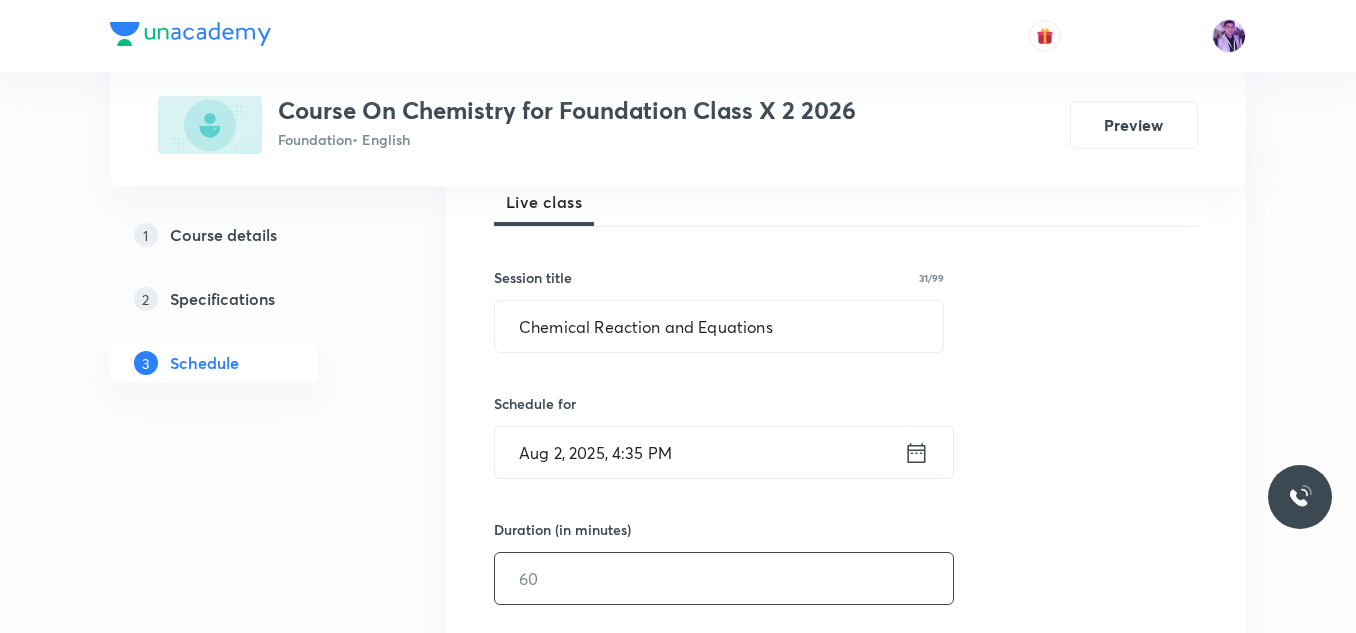 click at bounding box center (724, 578) 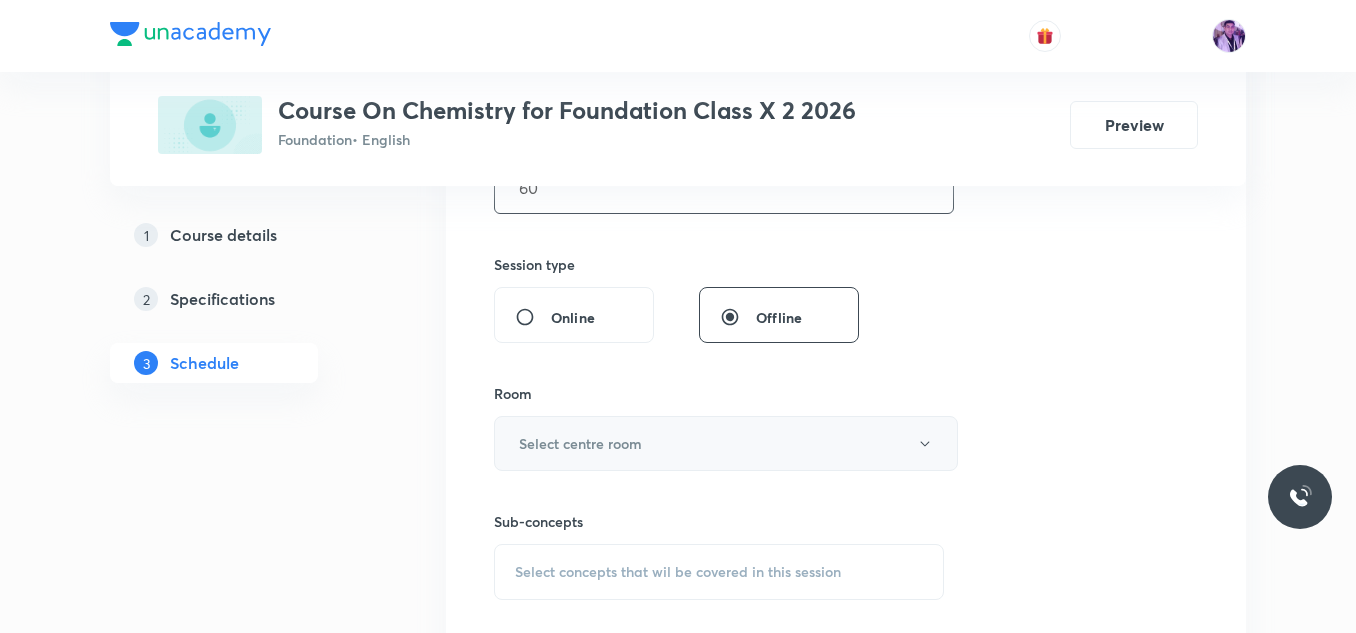 scroll, scrollTop: 700, scrollLeft: 0, axis: vertical 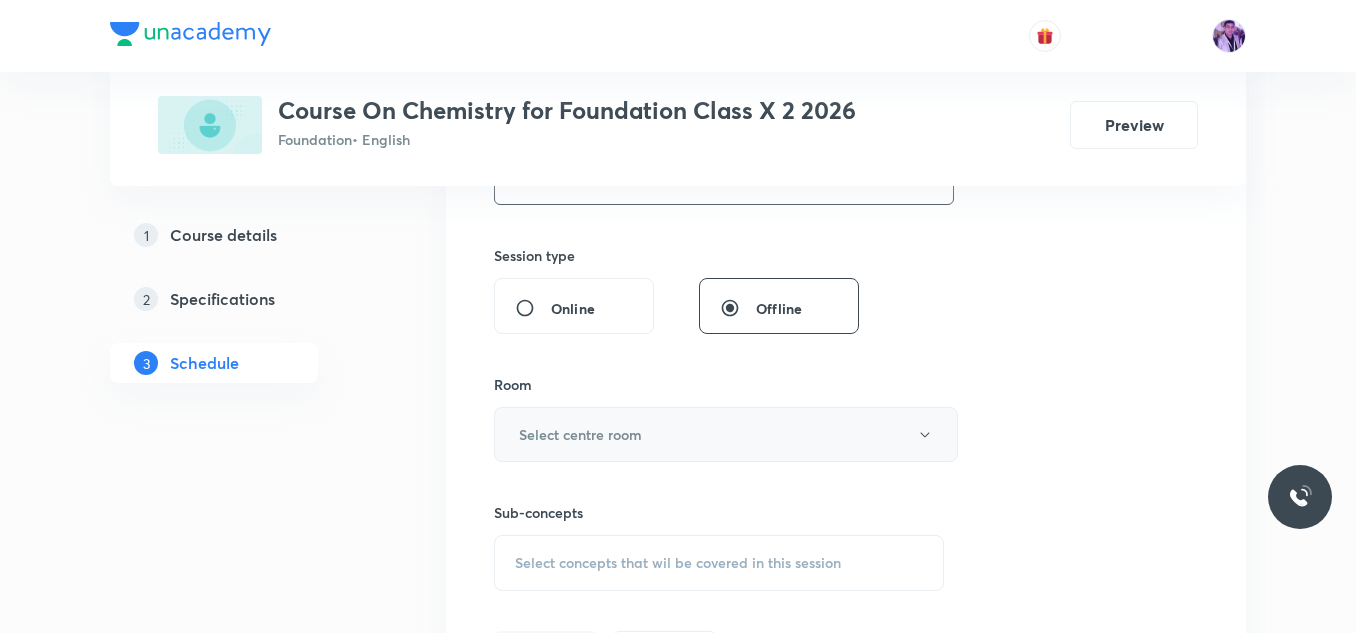 type on "60" 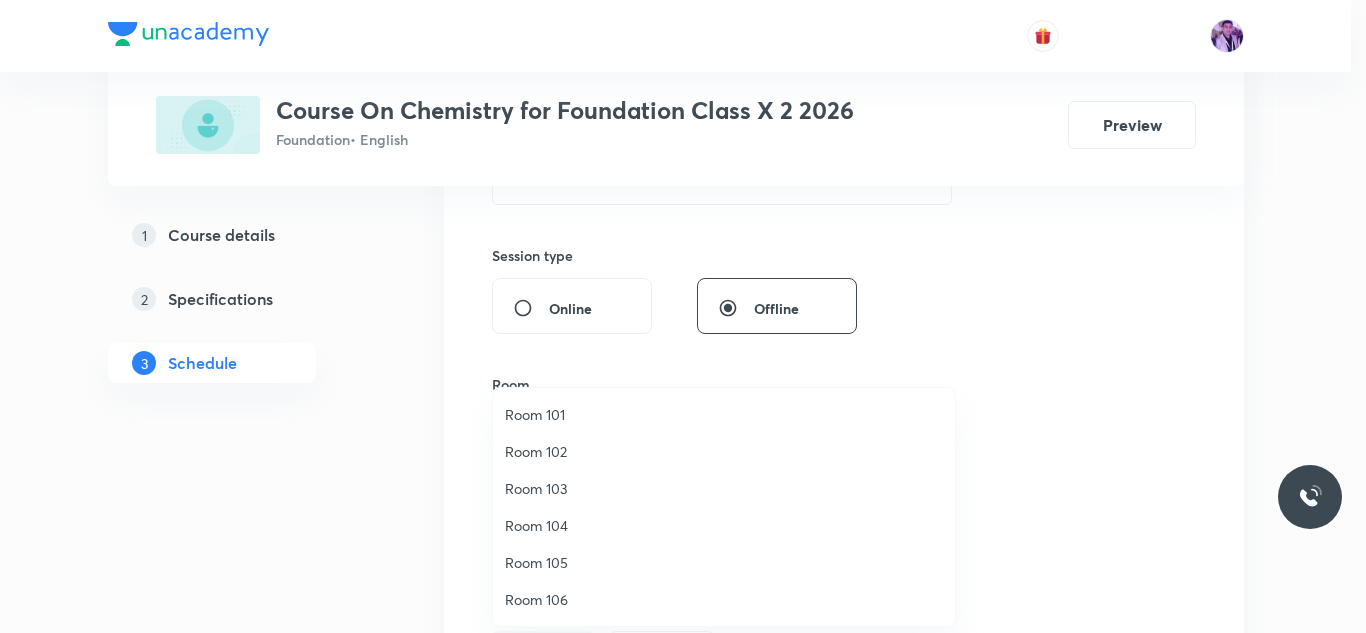click on "Room 102" at bounding box center [724, 451] 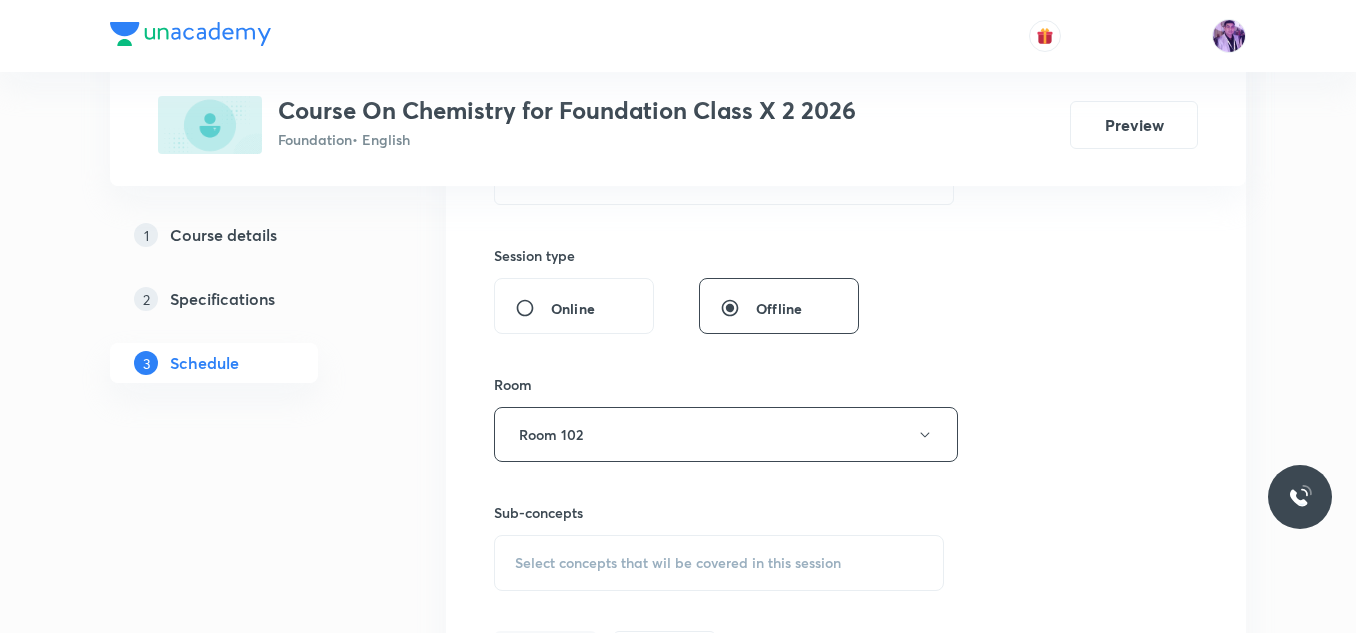 scroll, scrollTop: 900, scrollLeft: 0, axis: vertical 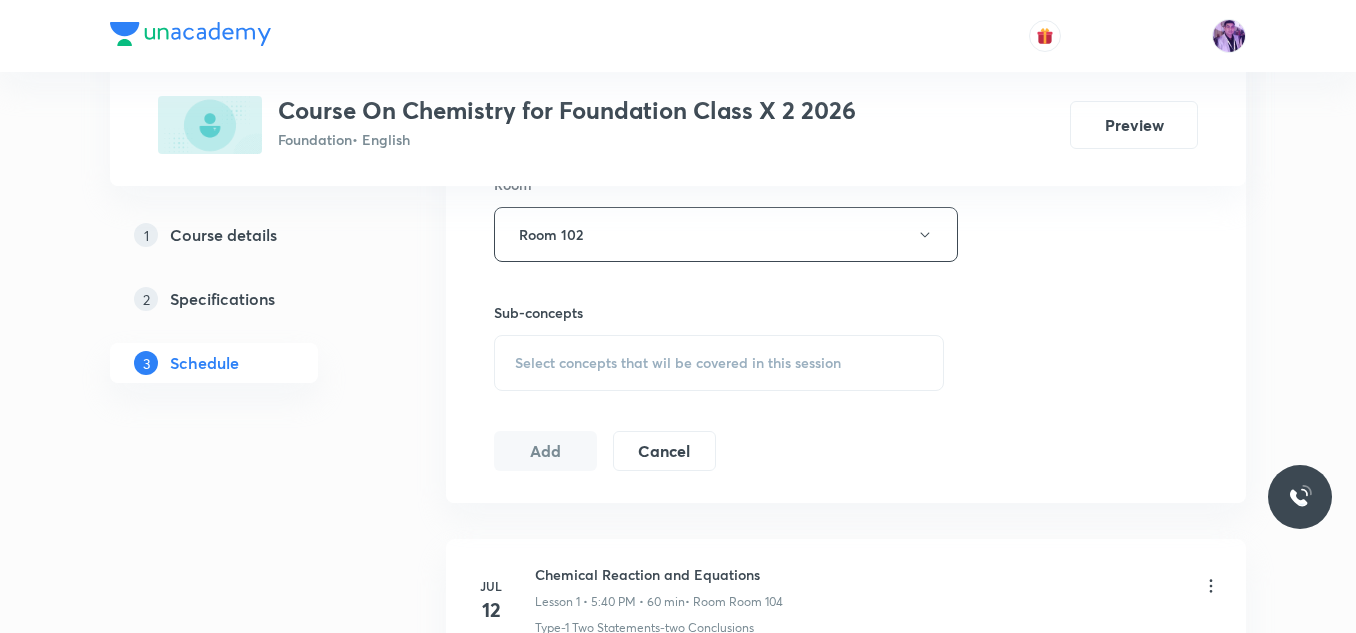 click on "Select concepts that wil be covered in this session" at bounding box center (678, 363) 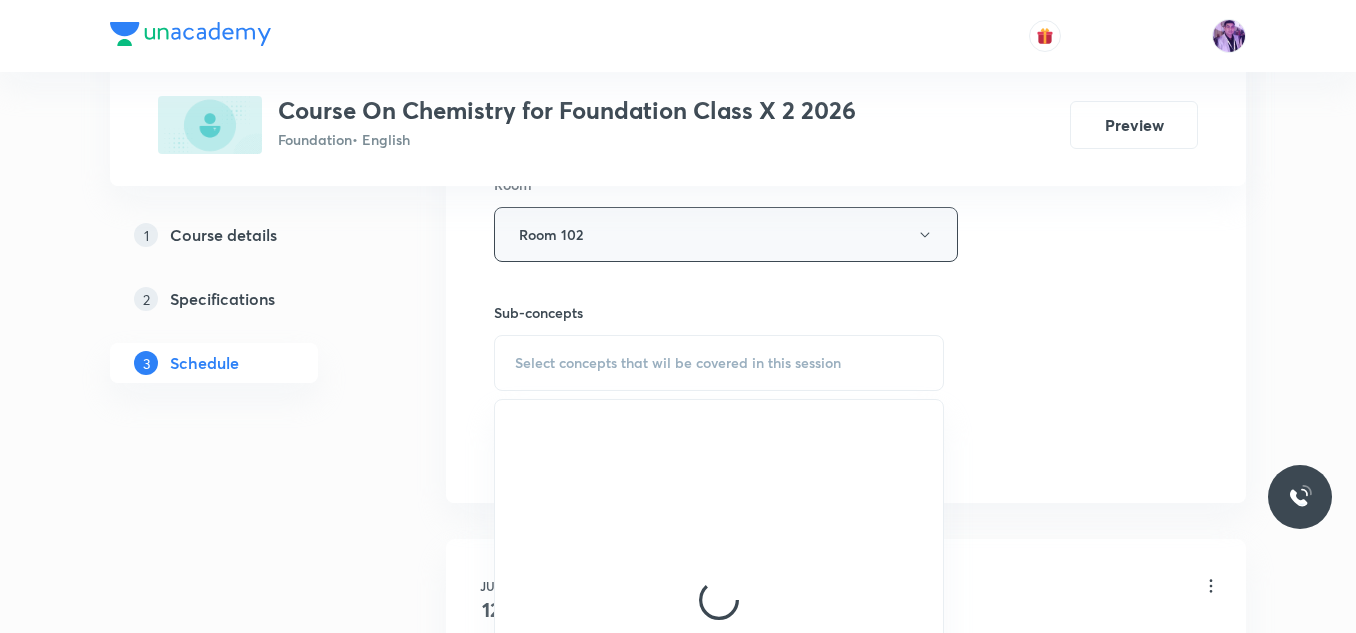 click on "Room 102" at bounding box center (726, 234) 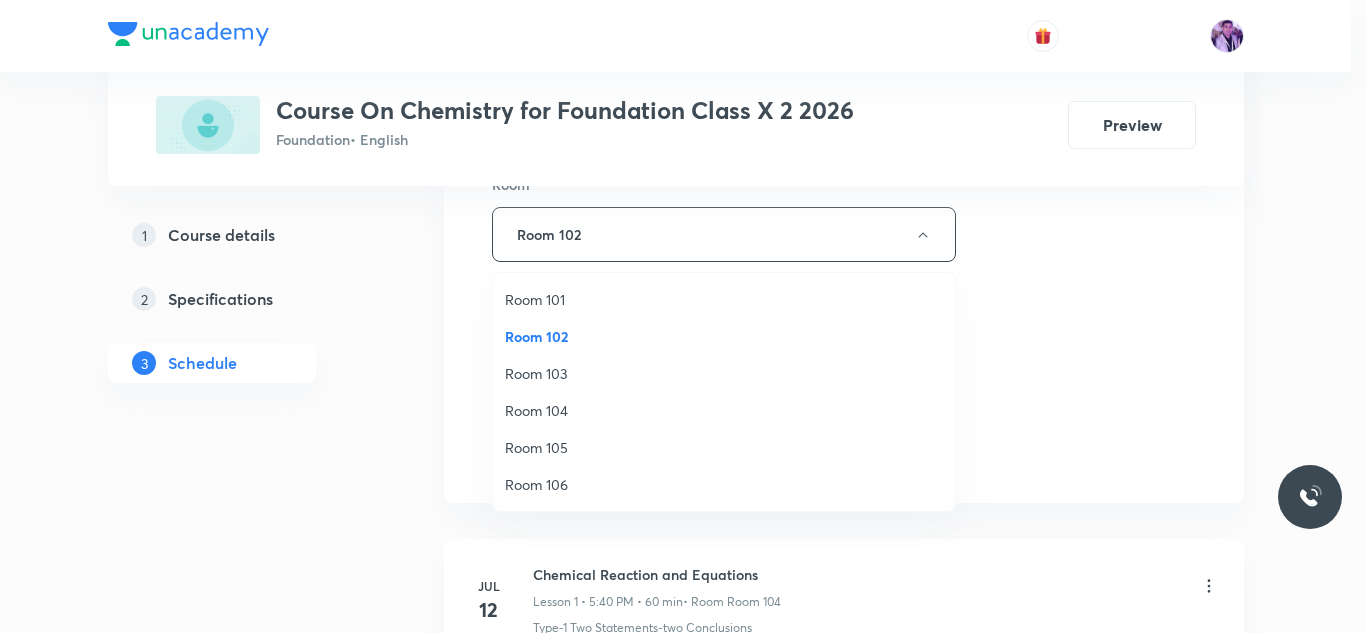click on "Room 104" at bounding box center (724, 410) 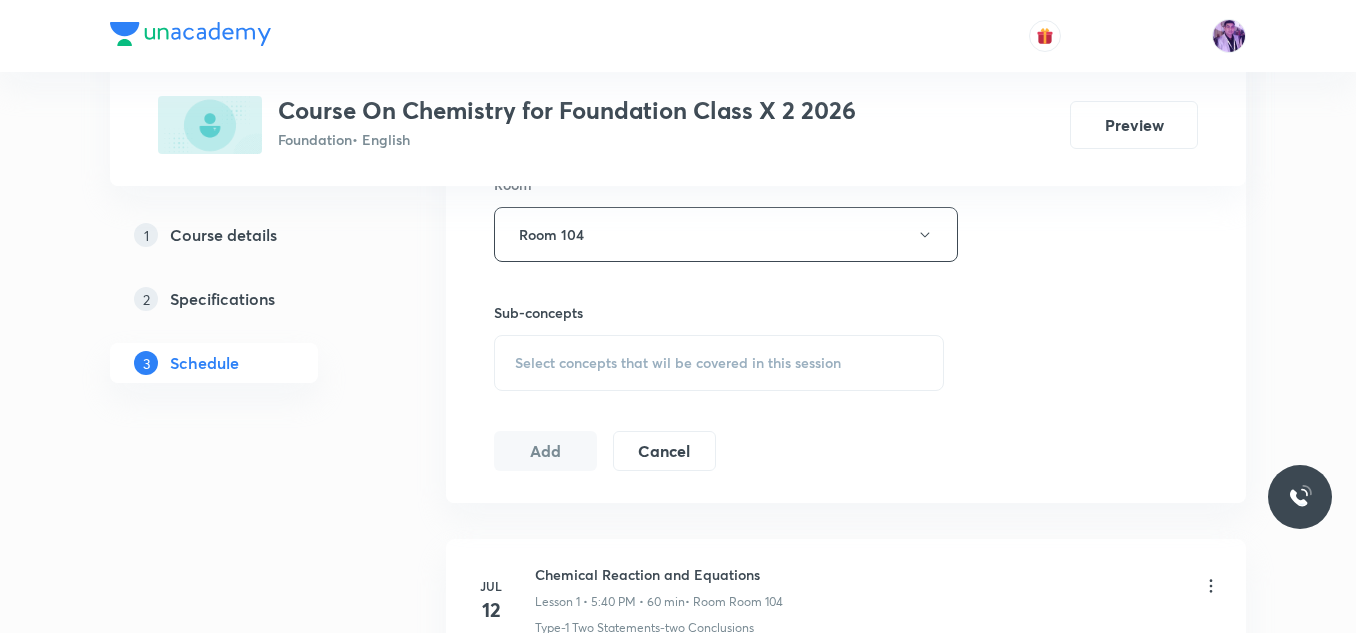 click on "Select concepts that wil be covered in this session" at bounding box center [678, 363] 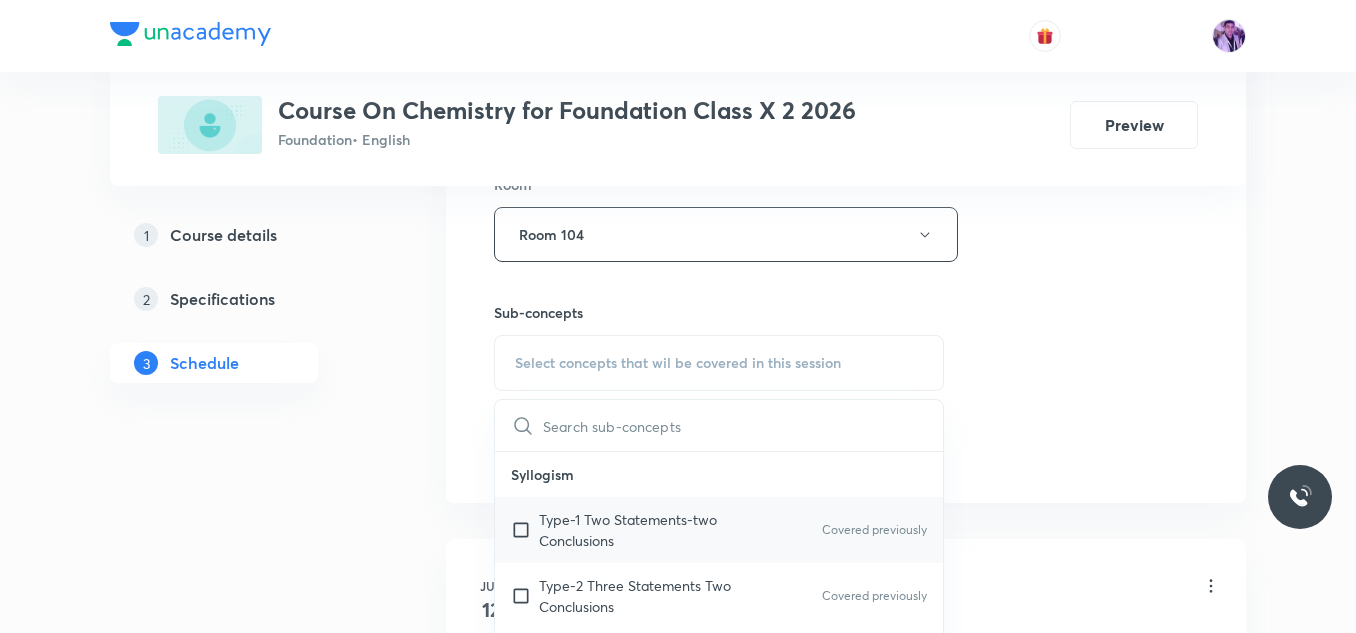 click on "Type-1 Two Statements-two Conclusions Covered previously" at bounding box center (719, 530) 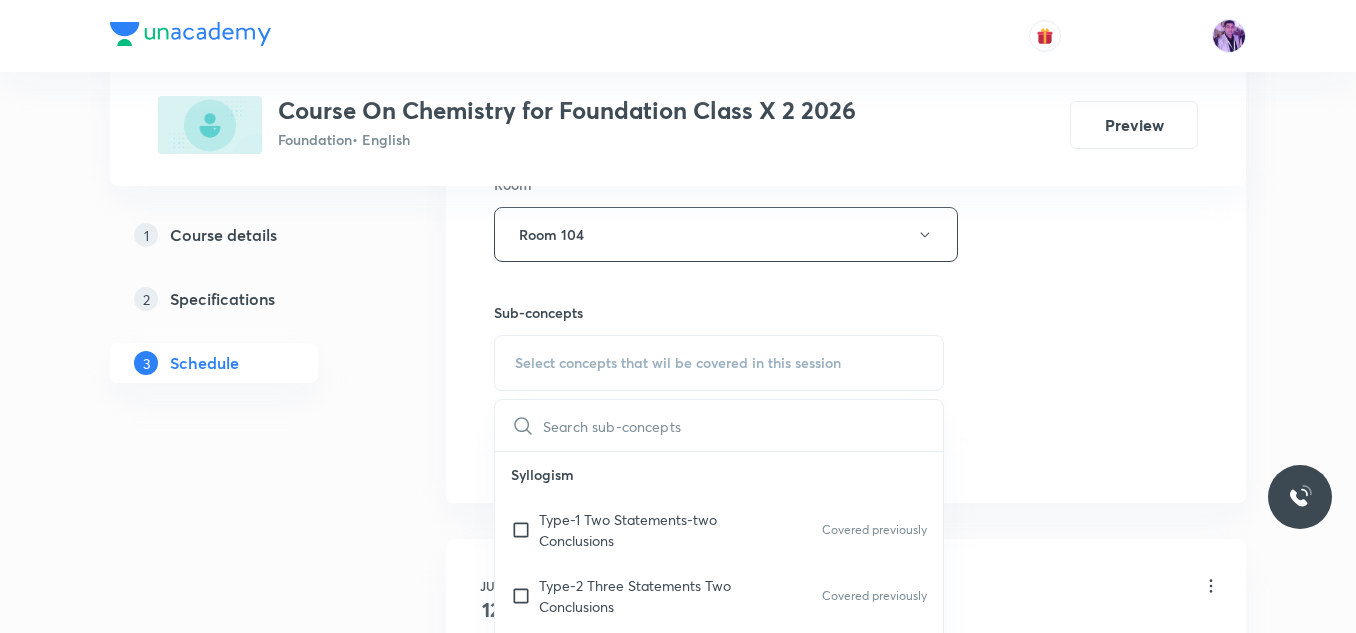 checkbox on "true" 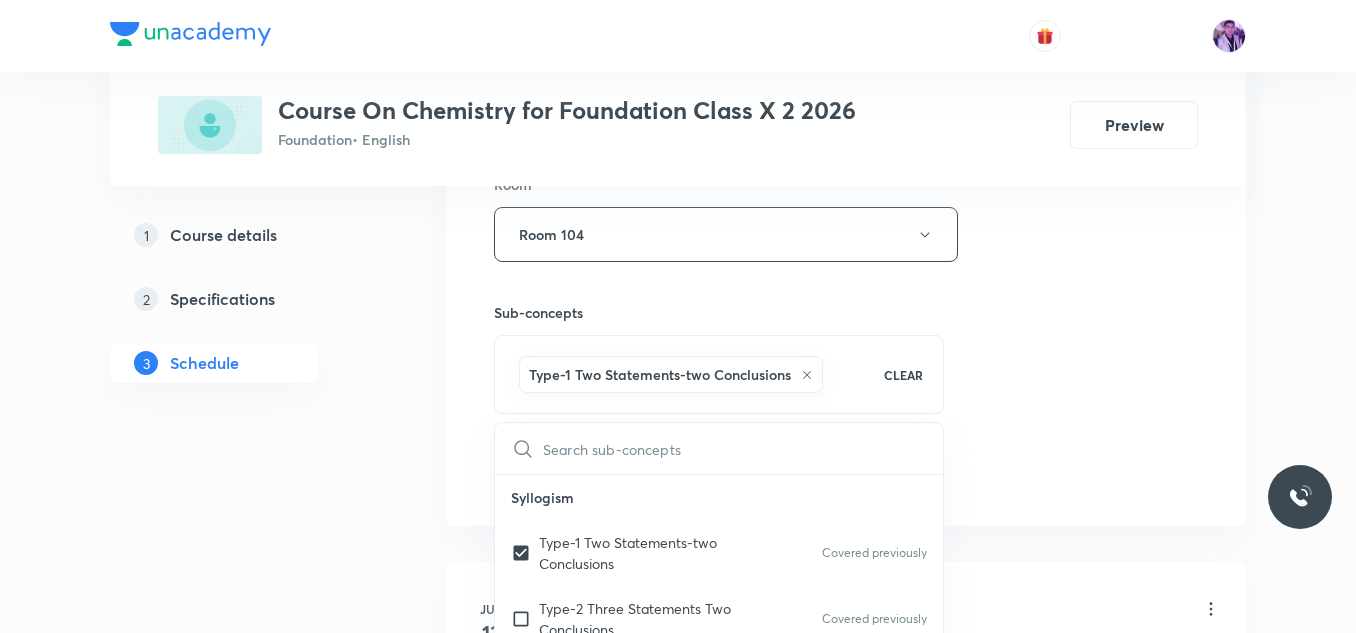click on "Plus Courses Course On Chemistry for Foundation Class X 2 2026 Foundation  • English Preview 1 Course details 2 Specifications 3 Schedule Schedule 4  classes Session  5 Live class Session title 31/99 Chemical Reaction and Equations ​ Schedule for Aug 2, 2025, 4:35 PM ​ Duration (in minutes) 60 ​   Session type Online Offline Room Room 104 Sub-concepts Type-1 Two Statements-two Conclusions CLEAR ​ Syllogism Type-1 Two Statements-two Conclusions Covered previously Type-2 Three Statements Two Conclusions Covered previously Type-3 Three Statements Three Conclusions Classification Number Classification Letter Classification Word Classification Distance and Direction Finding Distance Finding Direction Concept of Degree Alphabet and Number Test Word Formation Arrangement of Words in Alphabetical Order General and Random Alphabetical Series Letter Gap Problems Venn Diagrams Venn Diagrams Clock 90,180 and 0 Degree Angle Between Both Hands Slow and Fast Concept Cube and Cuboids Water and Mirror Images Puzzles" at bounding box center (678, 261) 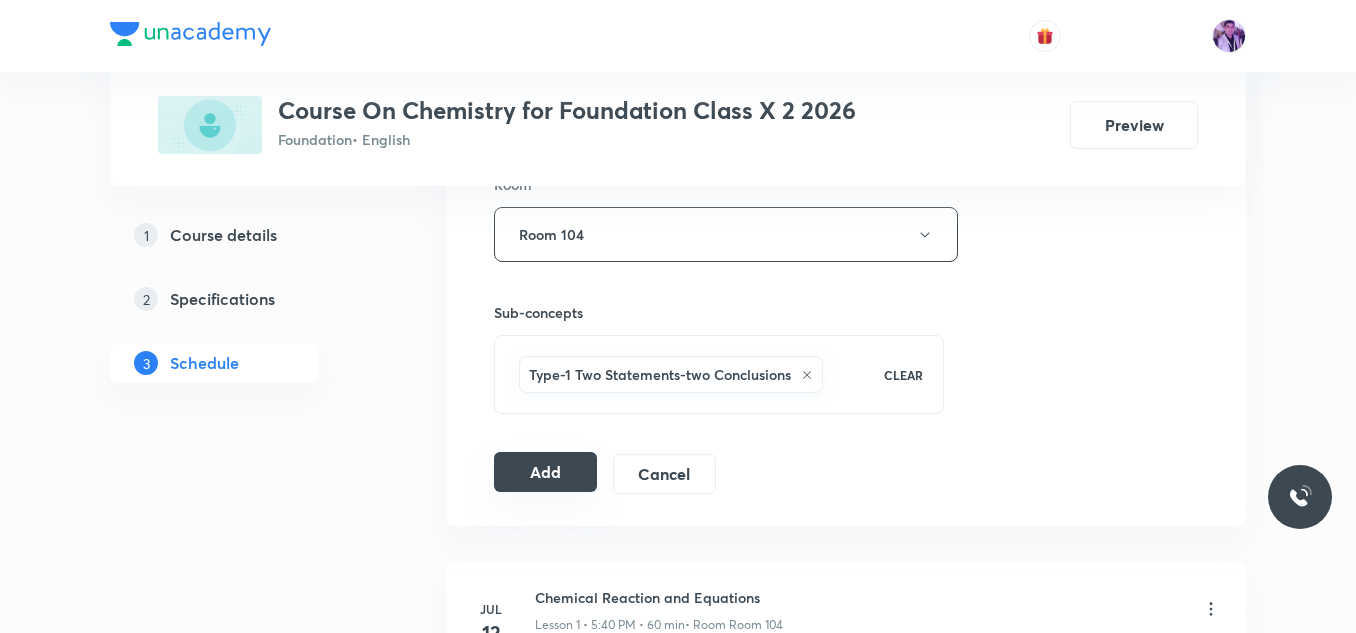 click on "Add" at bounding box center [545, 472] 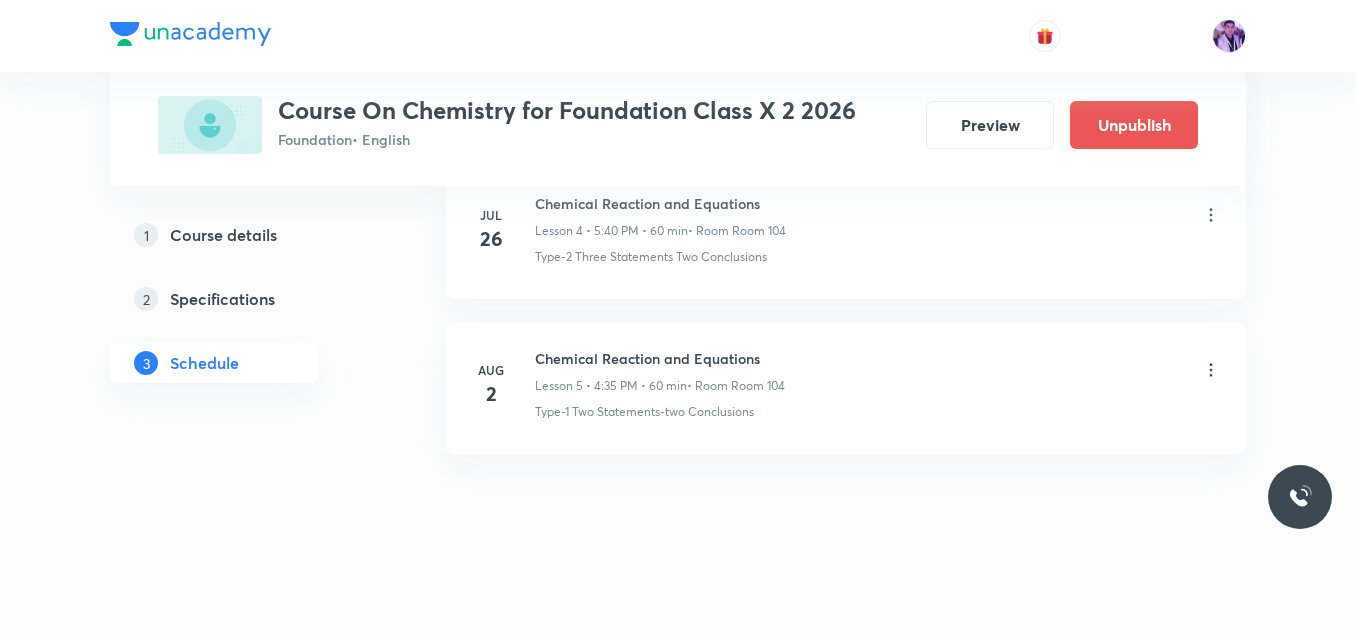 scroll, scrollTop: 821, scrollLeft: 0, axis: vertical 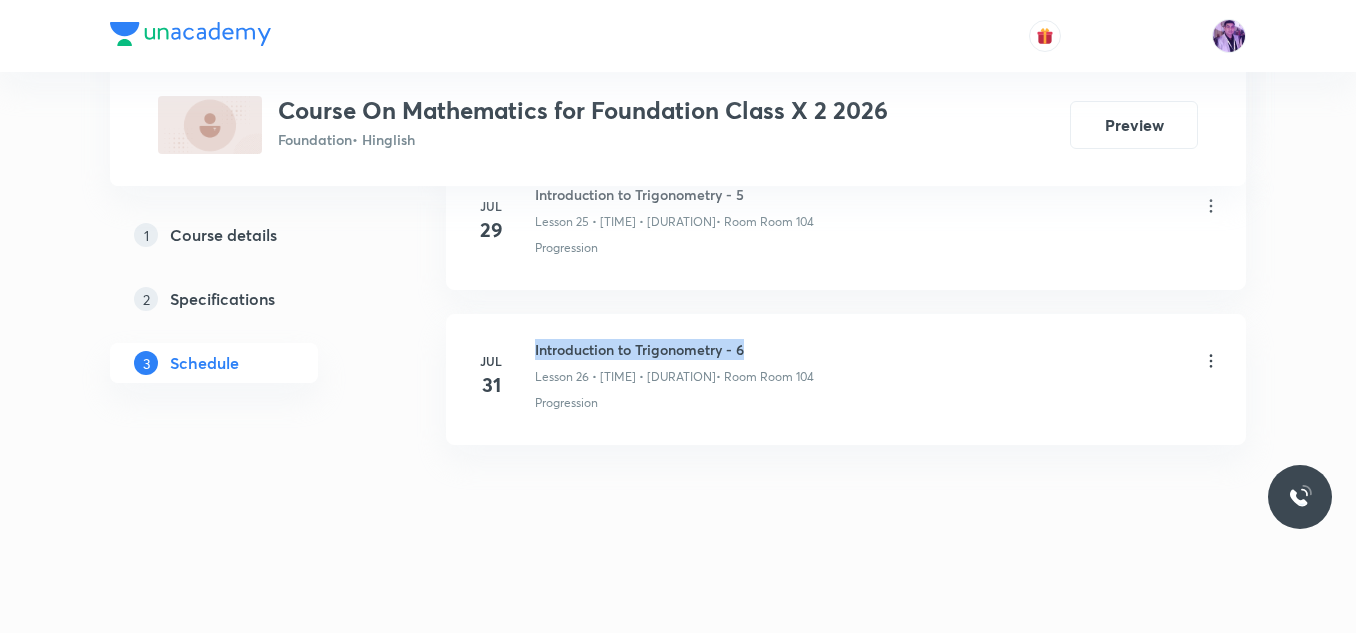 drag, startPoint x: 535, startPoint y: 349, endPoint x: 766, endPoint y: 334, distance: 231.4865 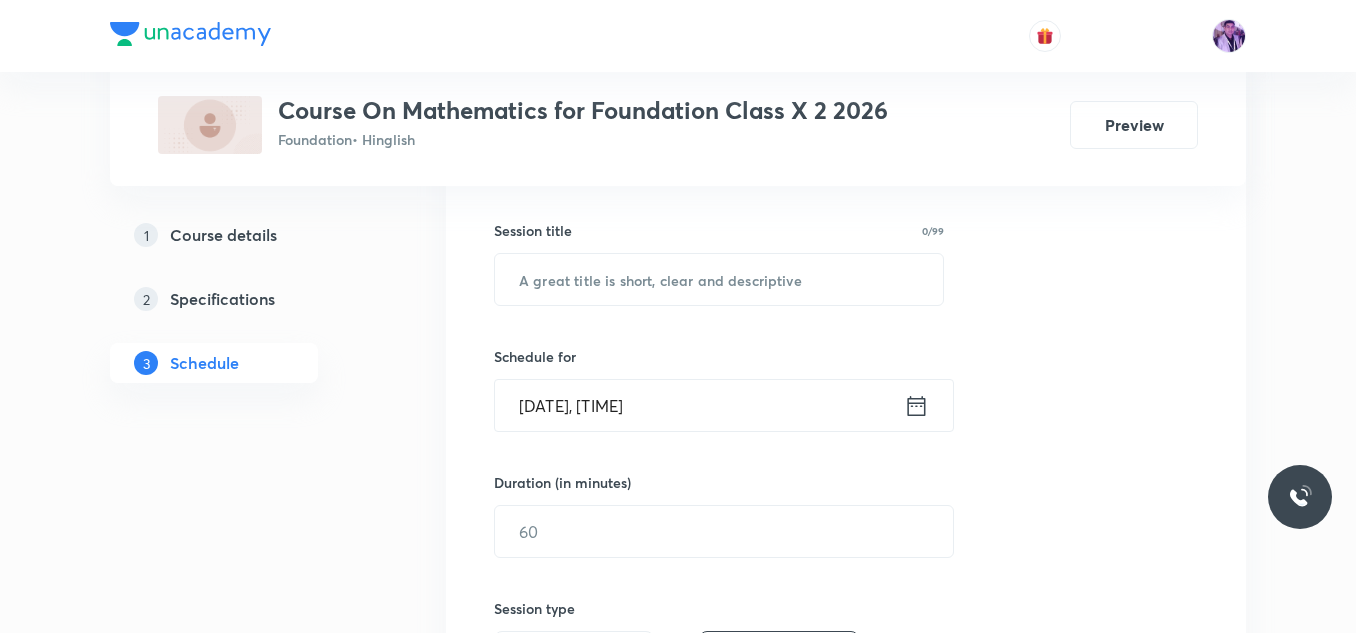 scroll, scrollTop: 276, scrollLeft: 0, axis: vertical 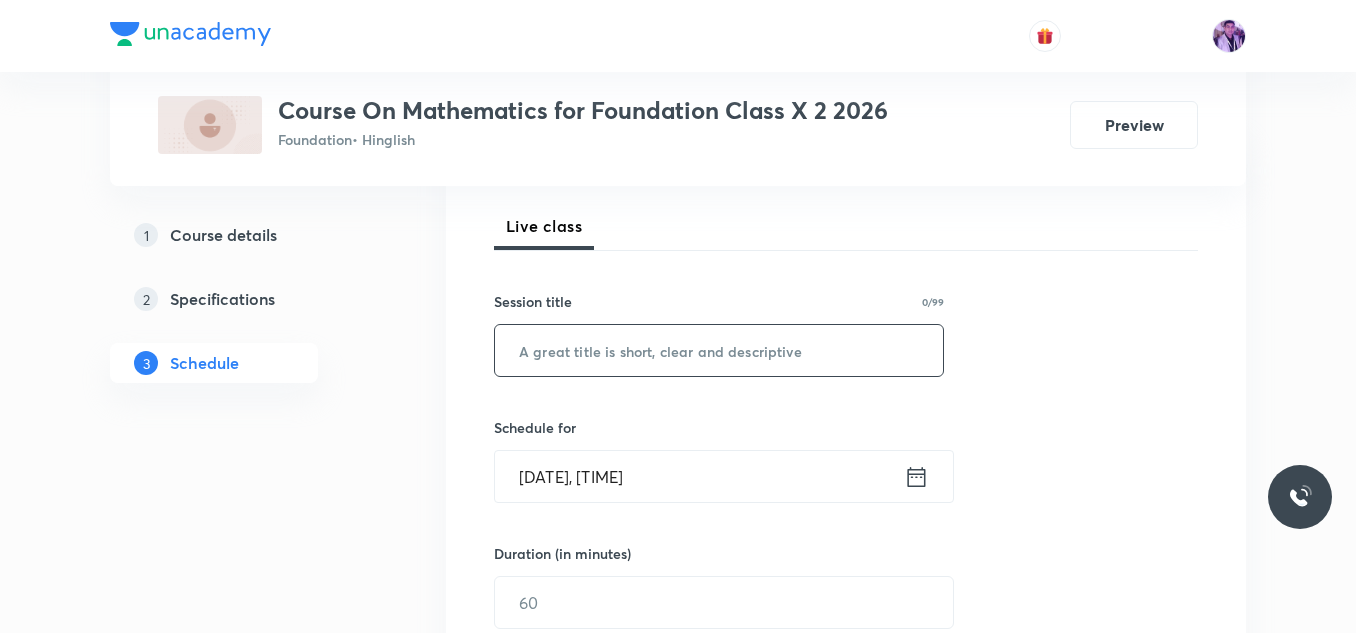 click at bounding box center [719, 350] 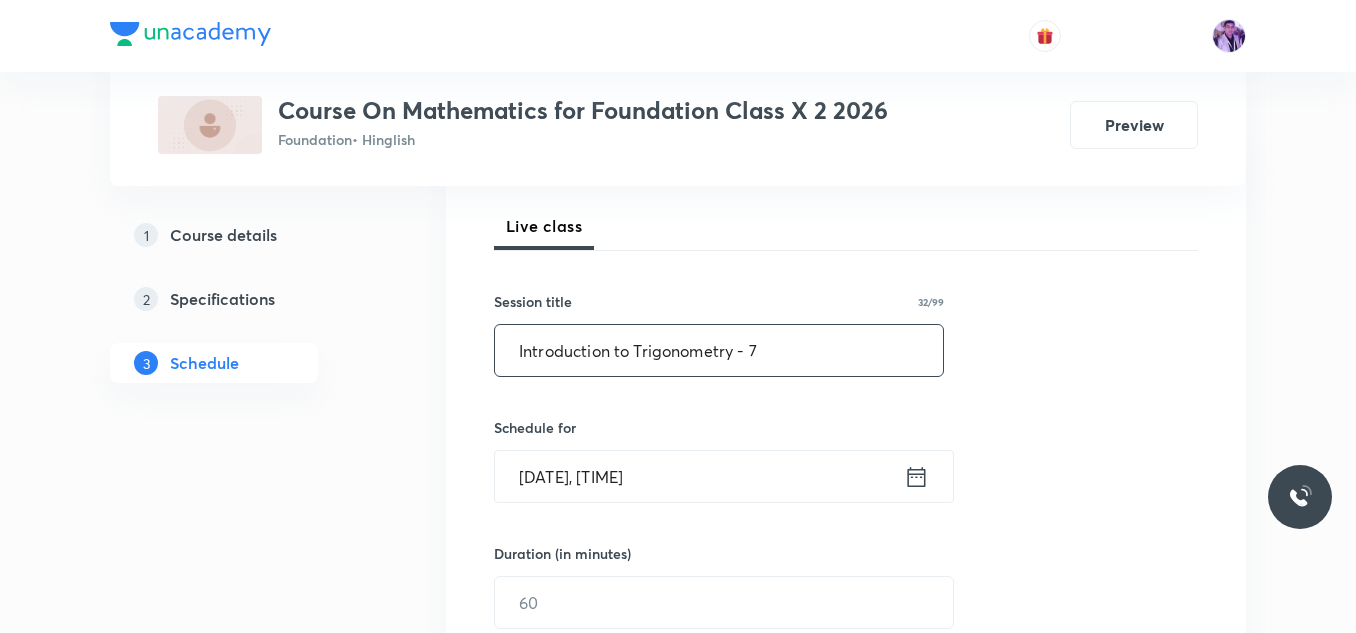 type on "Introduction to Trigonometry - 7" 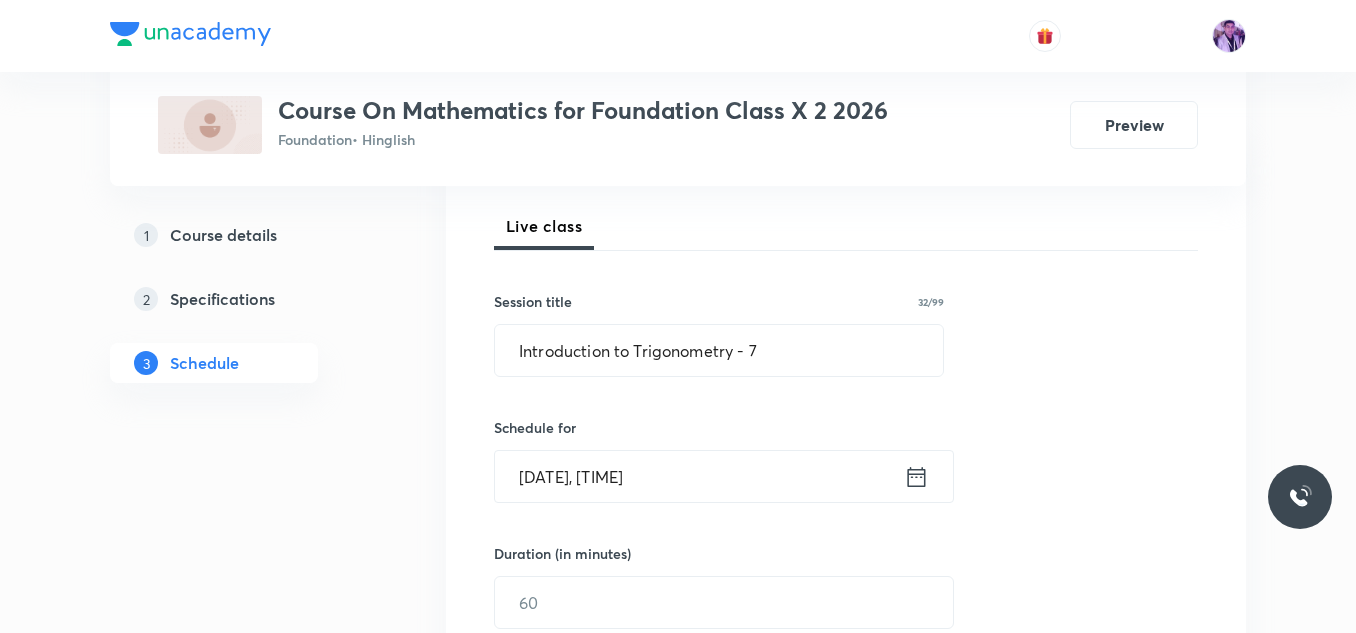 click on "[MONTH] [DAY], [YEAR], [TIME]" at bounding box center [699, 476] 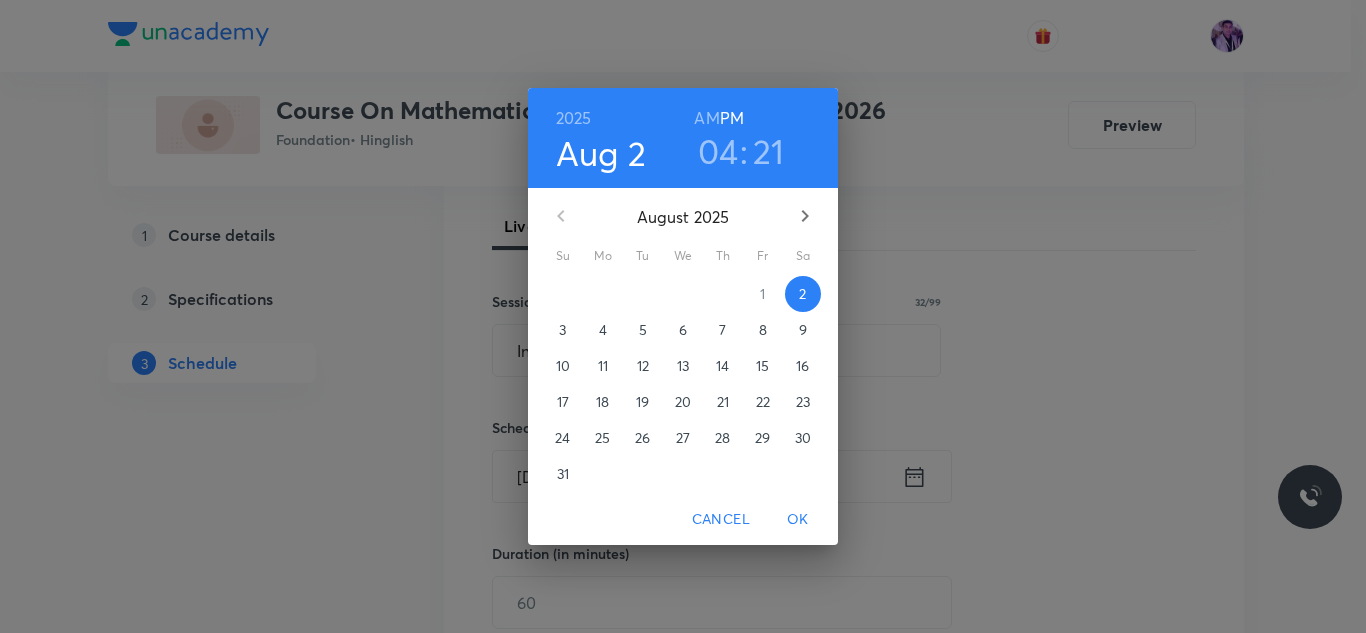 click on "04" at bounding box center [718, 151] 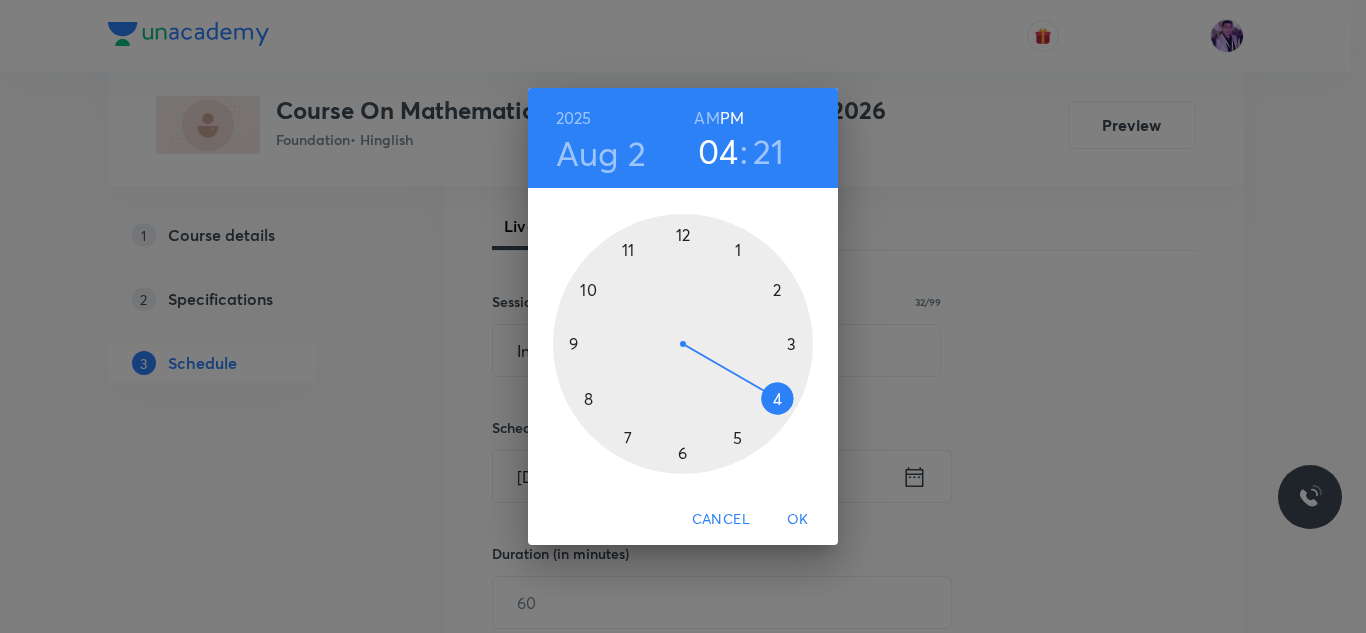 click at bounding box center (683, 344) 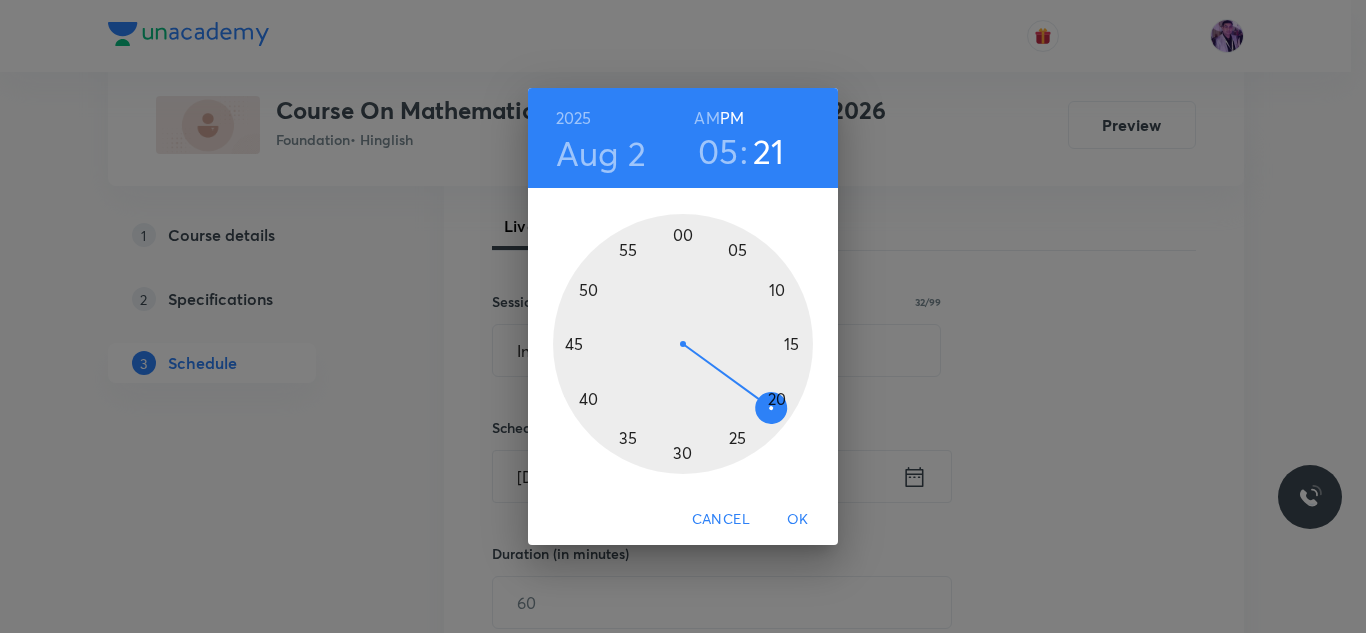 click at bounding box center (683, 344) 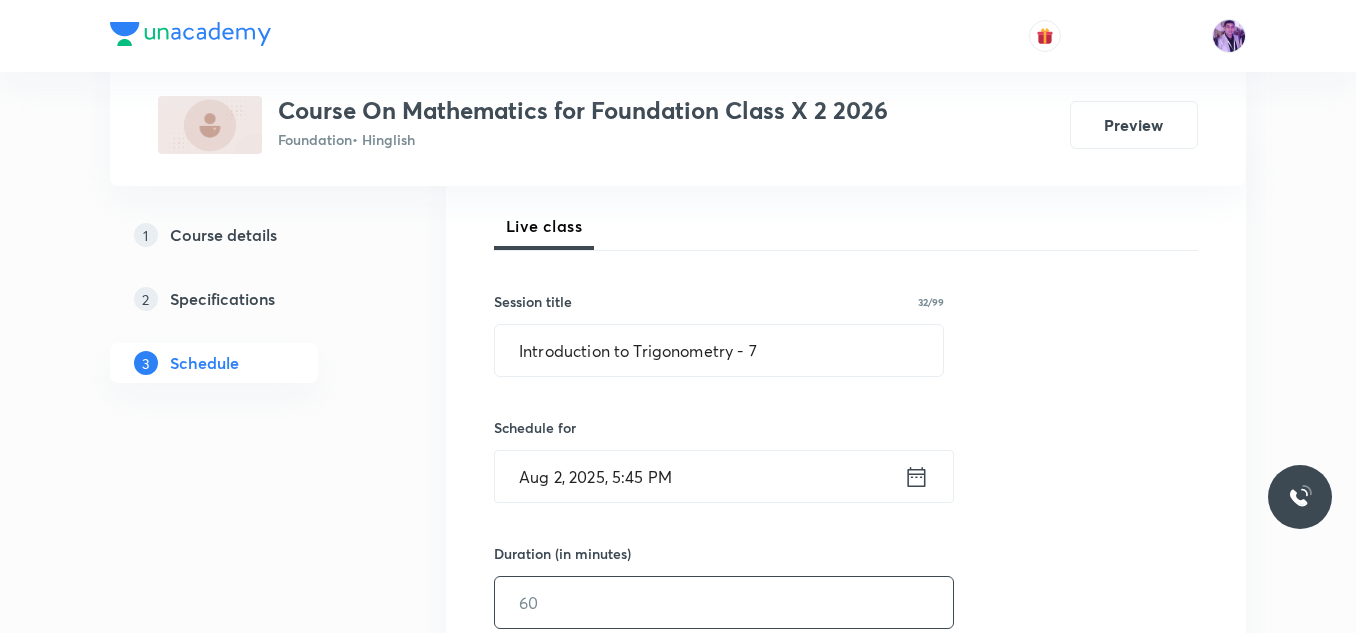 click at bounding box center (724, 602) 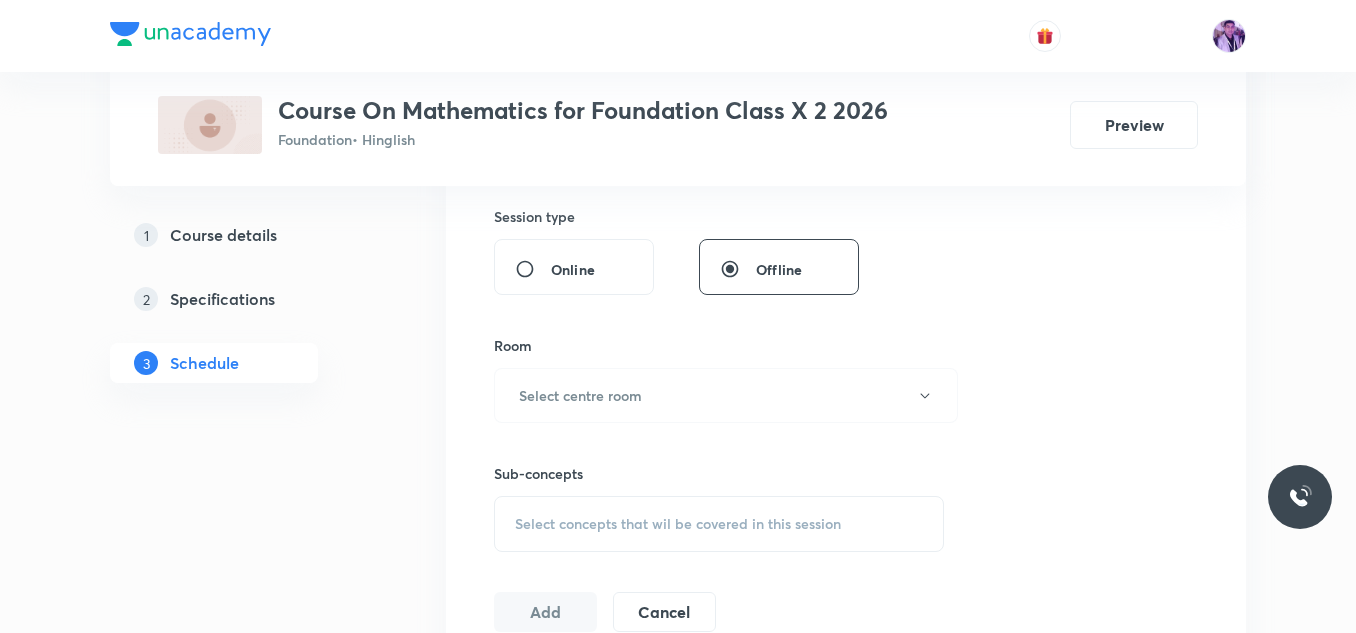 scroll, scrollTop: 776, scrollLeft: 0, axis: vertical 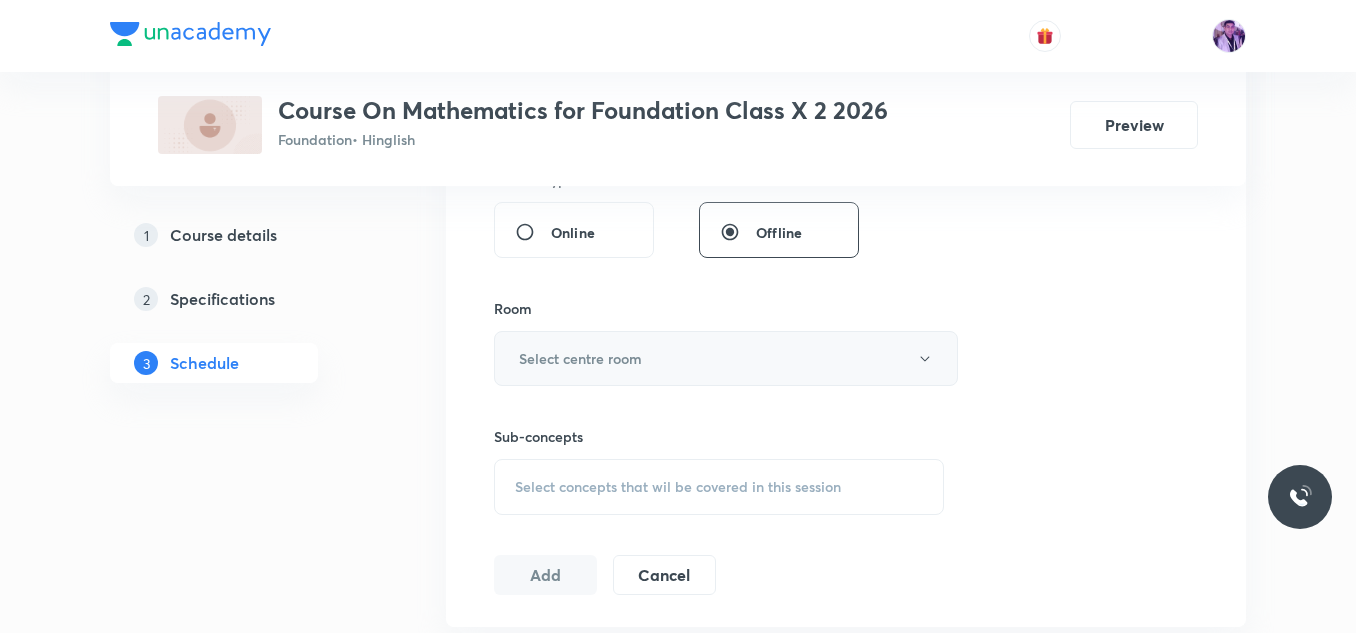type on "60" 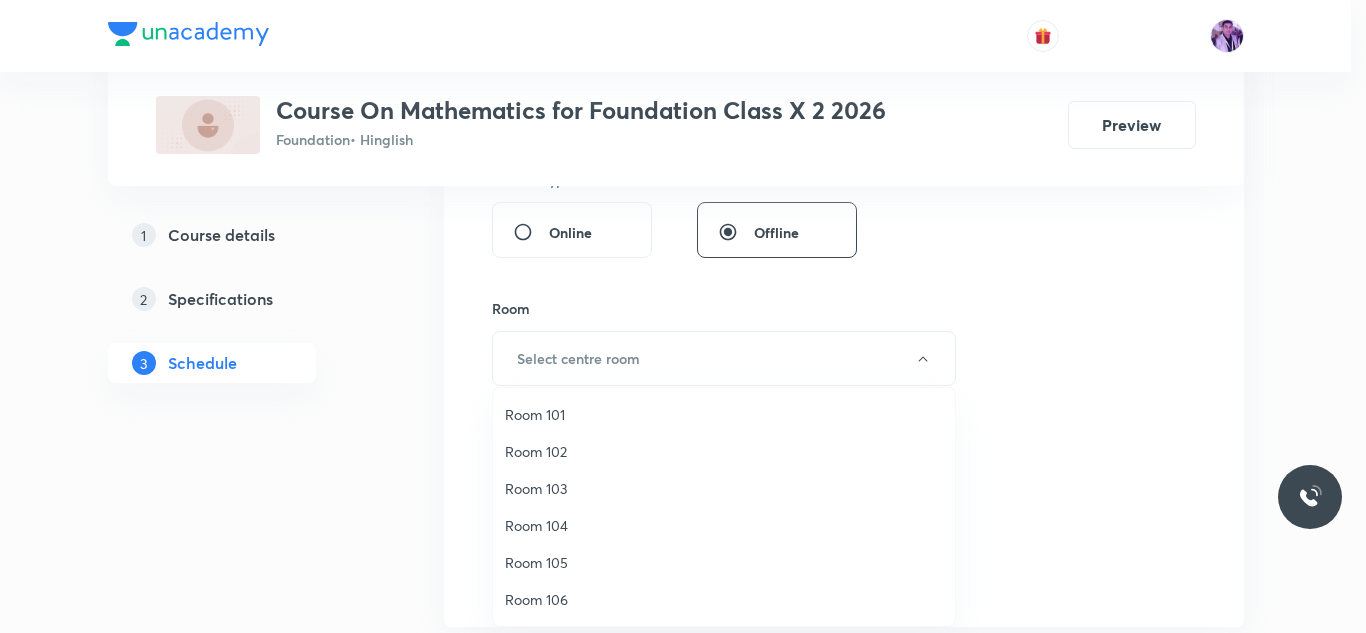 click on "Room 105" at bounding box center [724, 562] 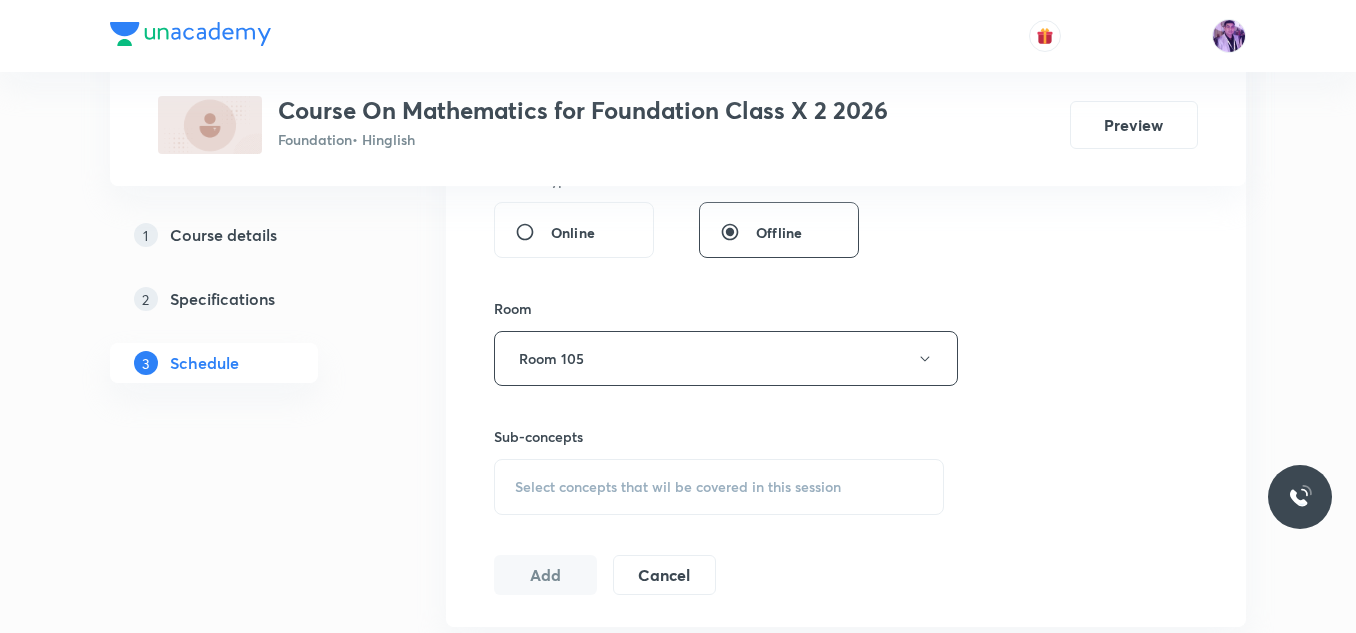 click on "Select concepts that wil be covered in this session" at bounding box center (719, 487) 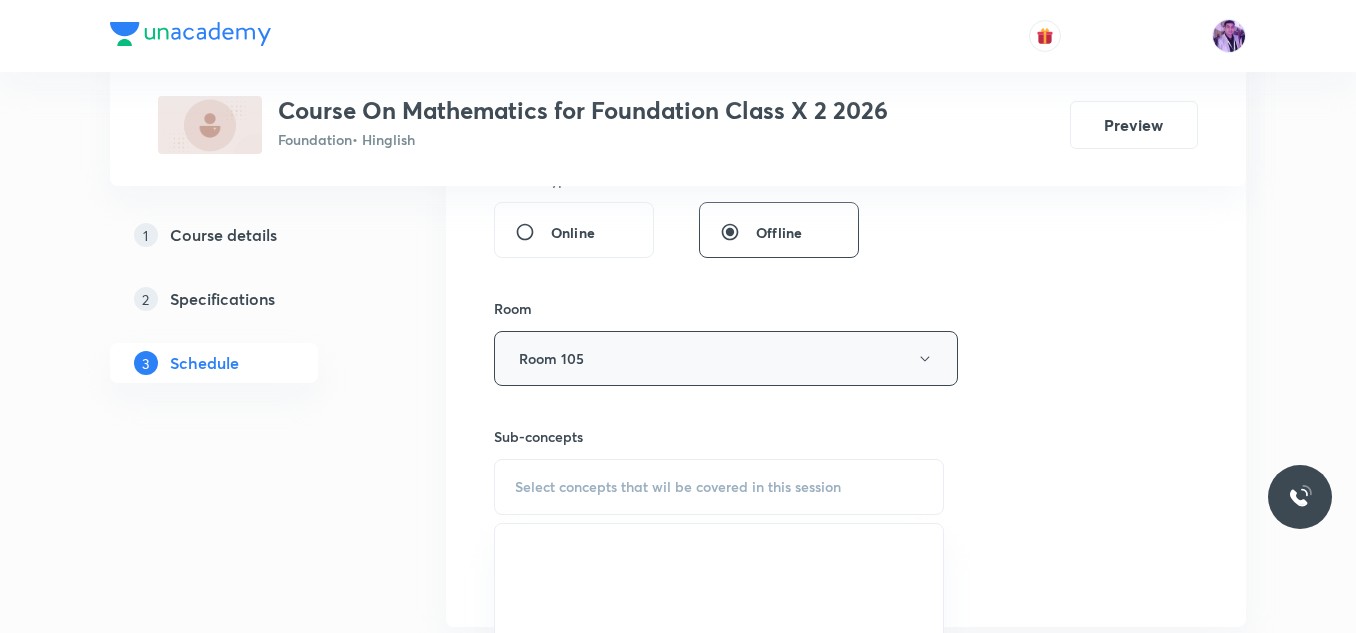 scroll, scrollTop: 876, scrollLeft: 0, axis: vertical 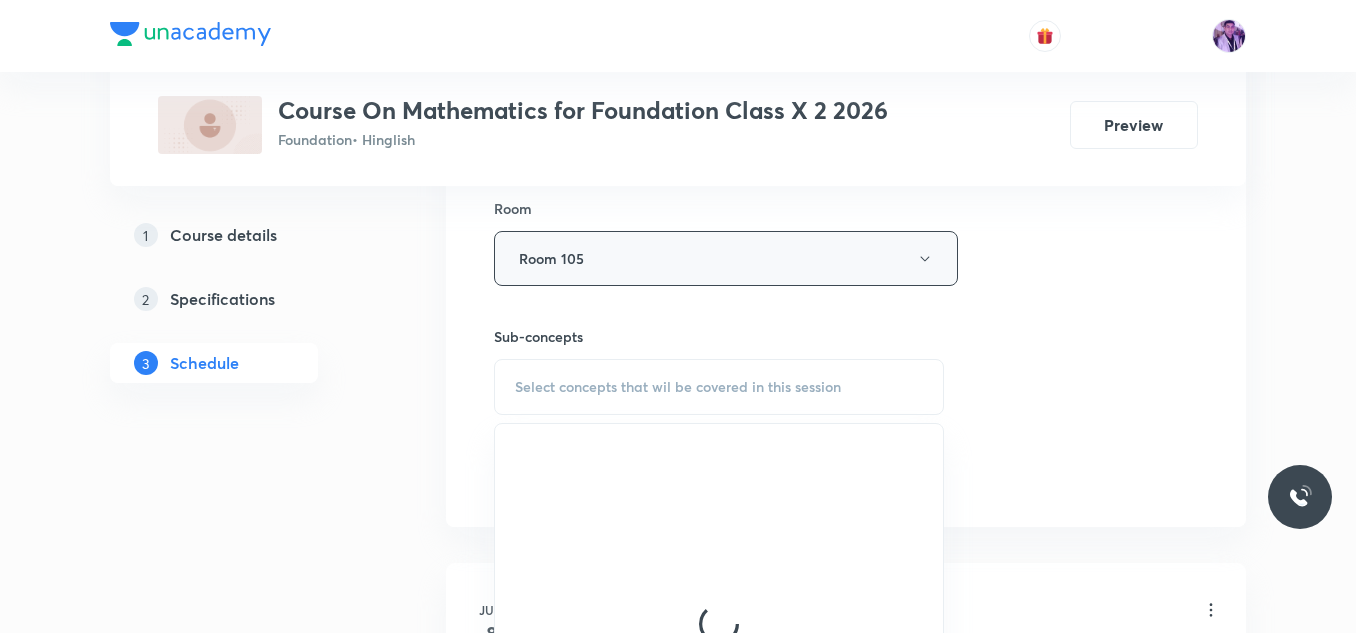click on "Room 105" at bounding box center [726, 258] 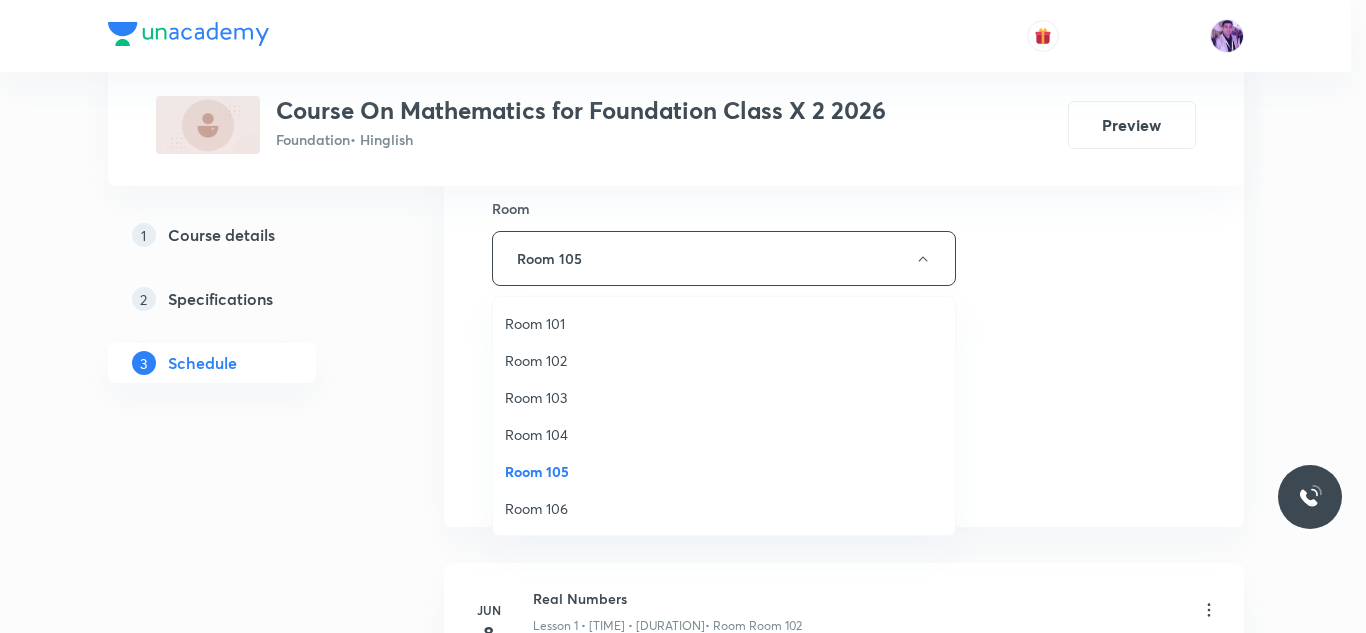 click on "Room 103" at bounding box center [724, 397] 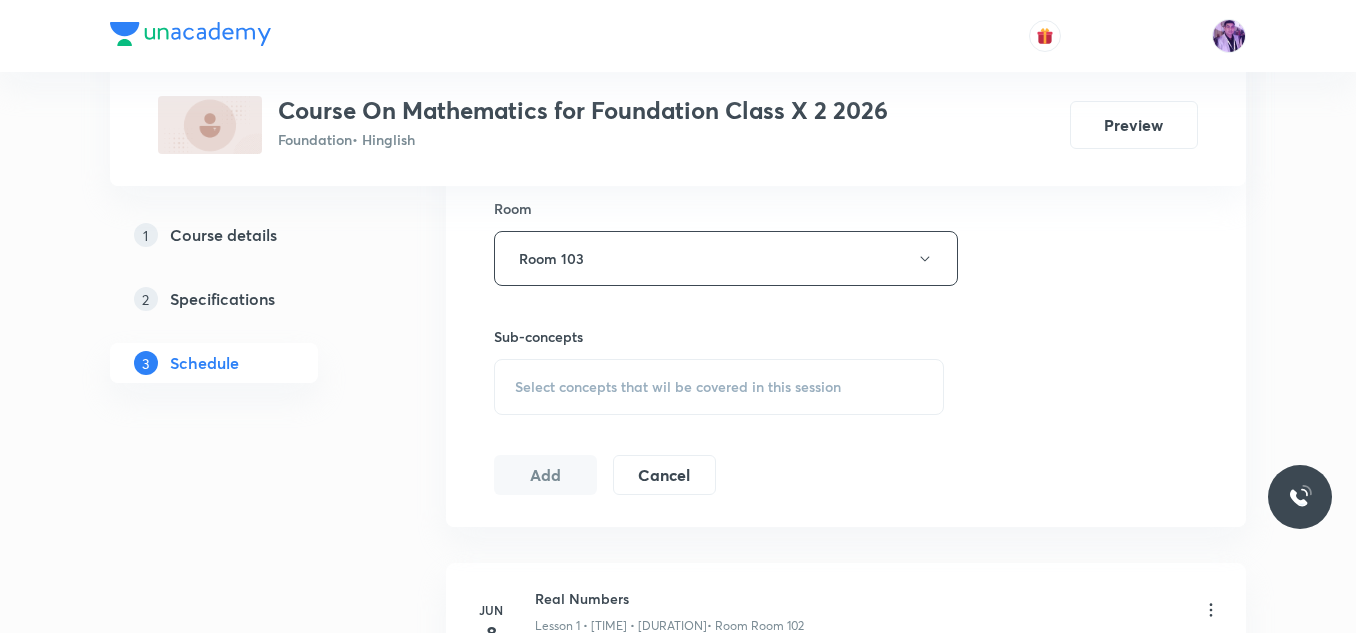 click on "Select concepts that wil be covered in this session" at bounding box center [719, 387] 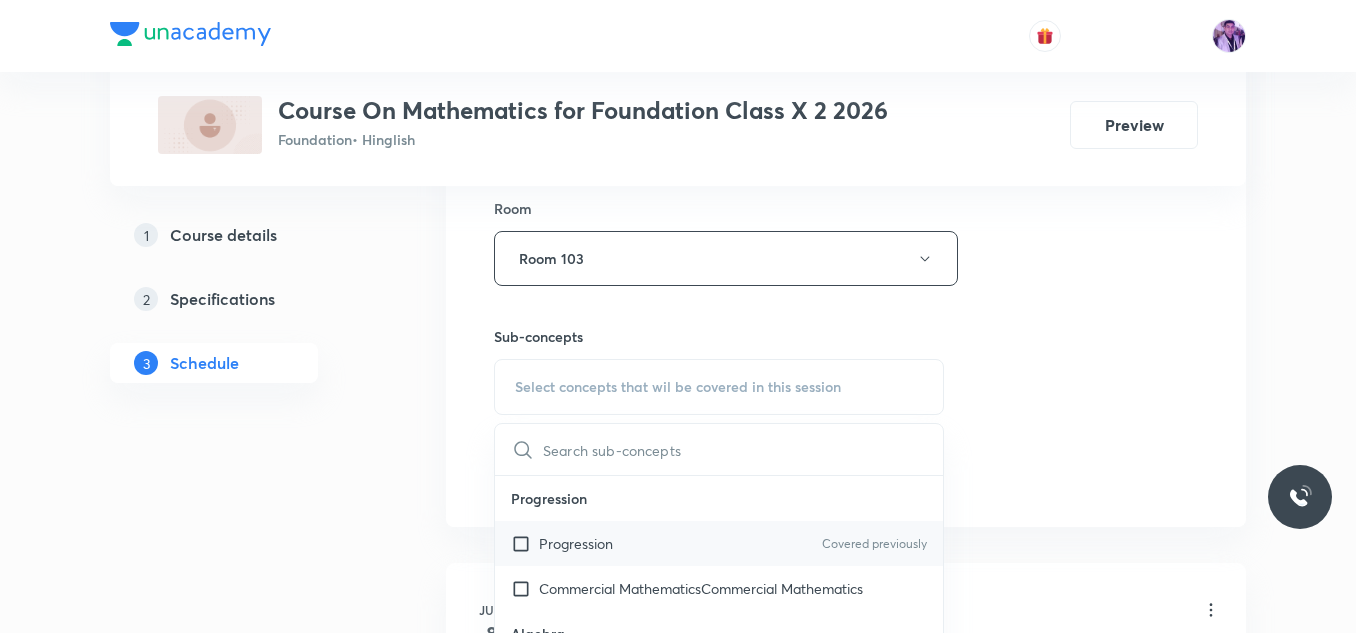 click on "Progression" at bounding box center (576, 543) 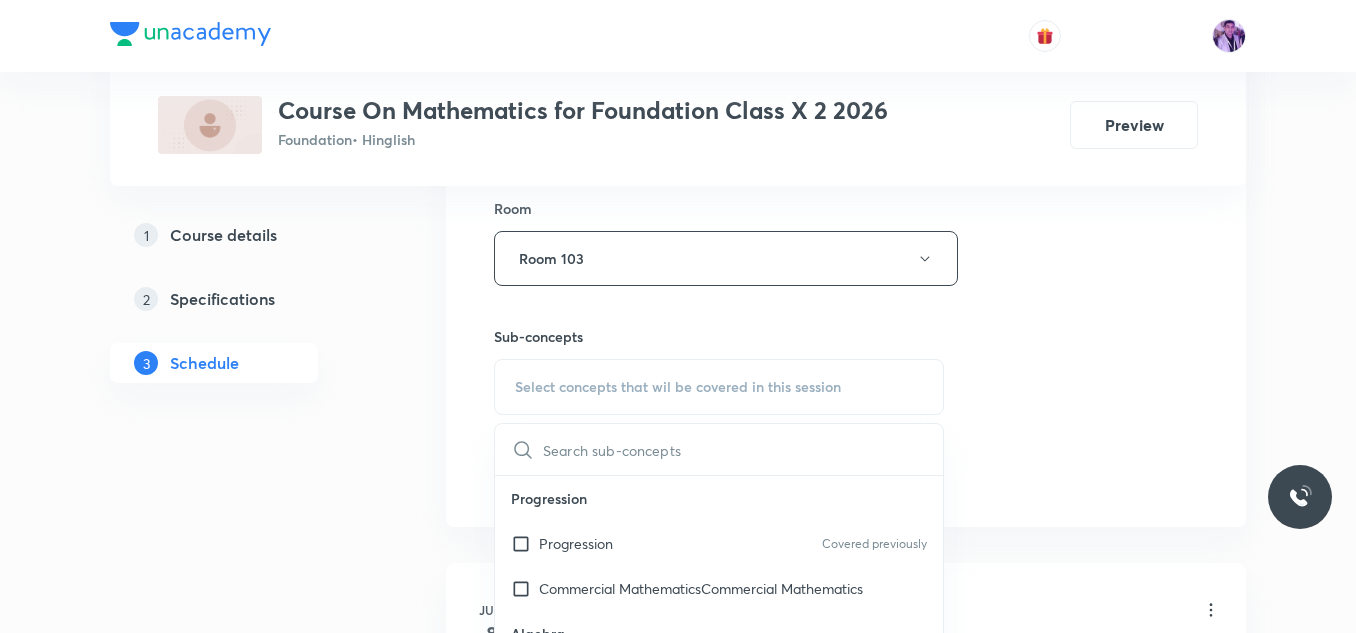 checkbox on "true" 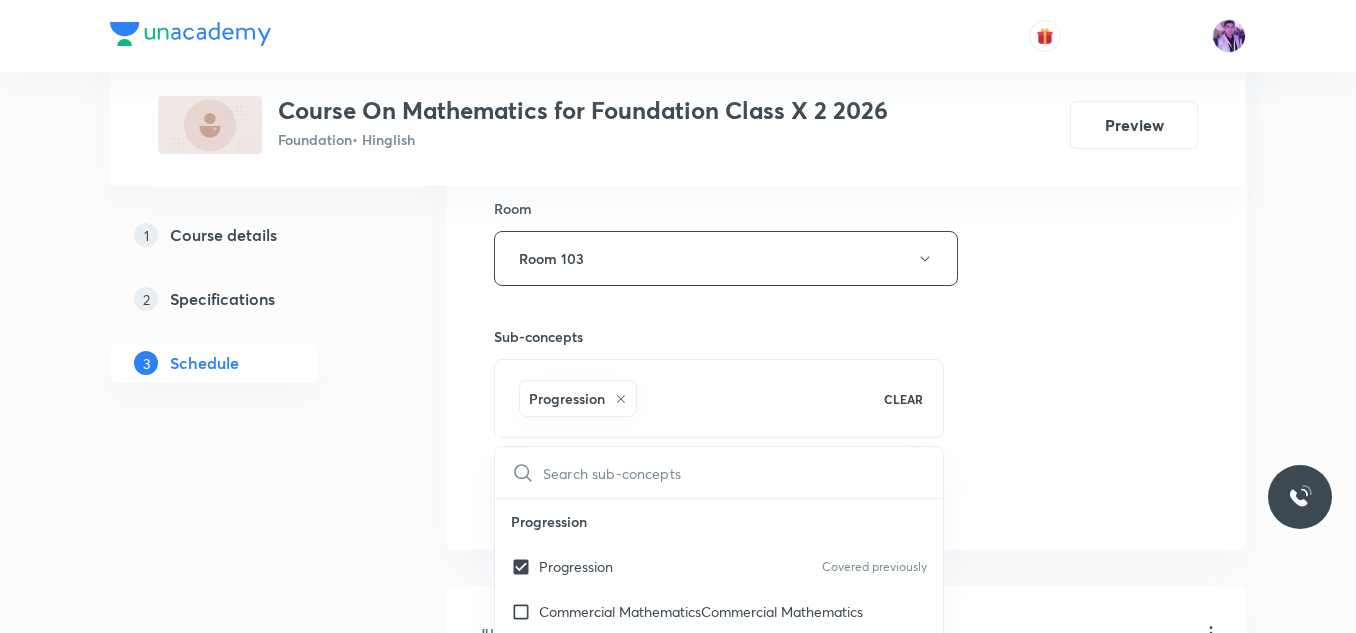 click on "1 Course details 2 Specifications 3 Schedule" at bounding box center (246, 2103) 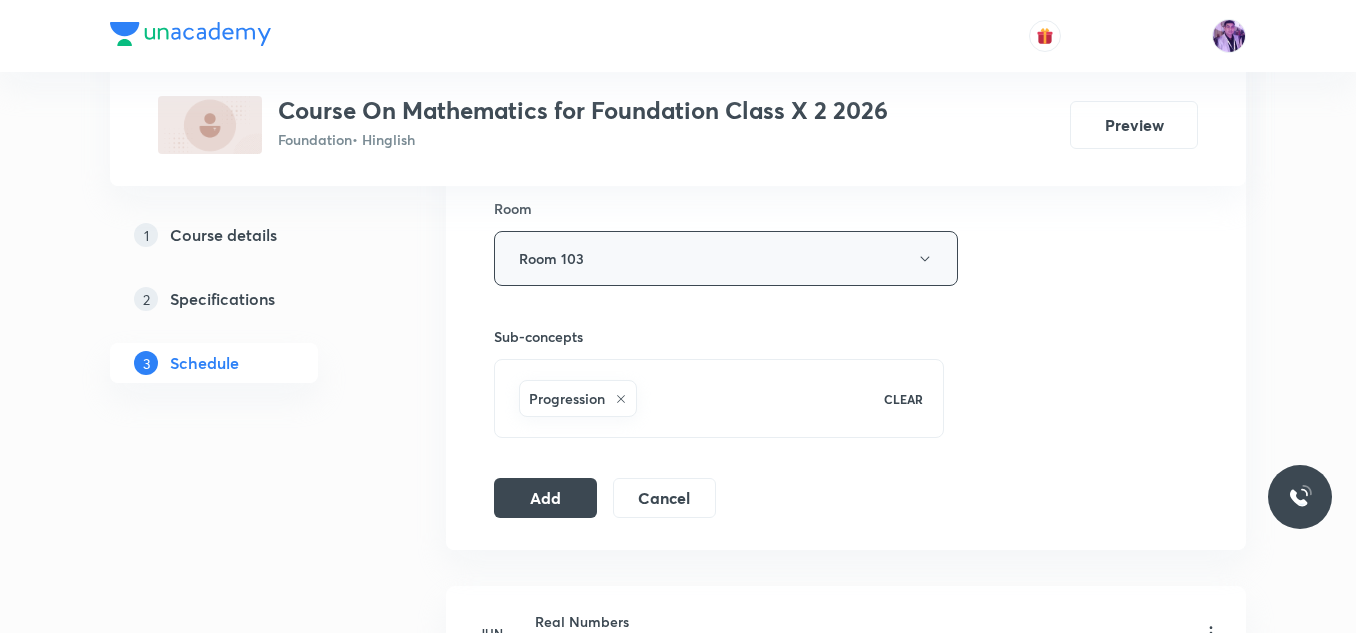 click on "Room 103" at bounding box center (726, 258) 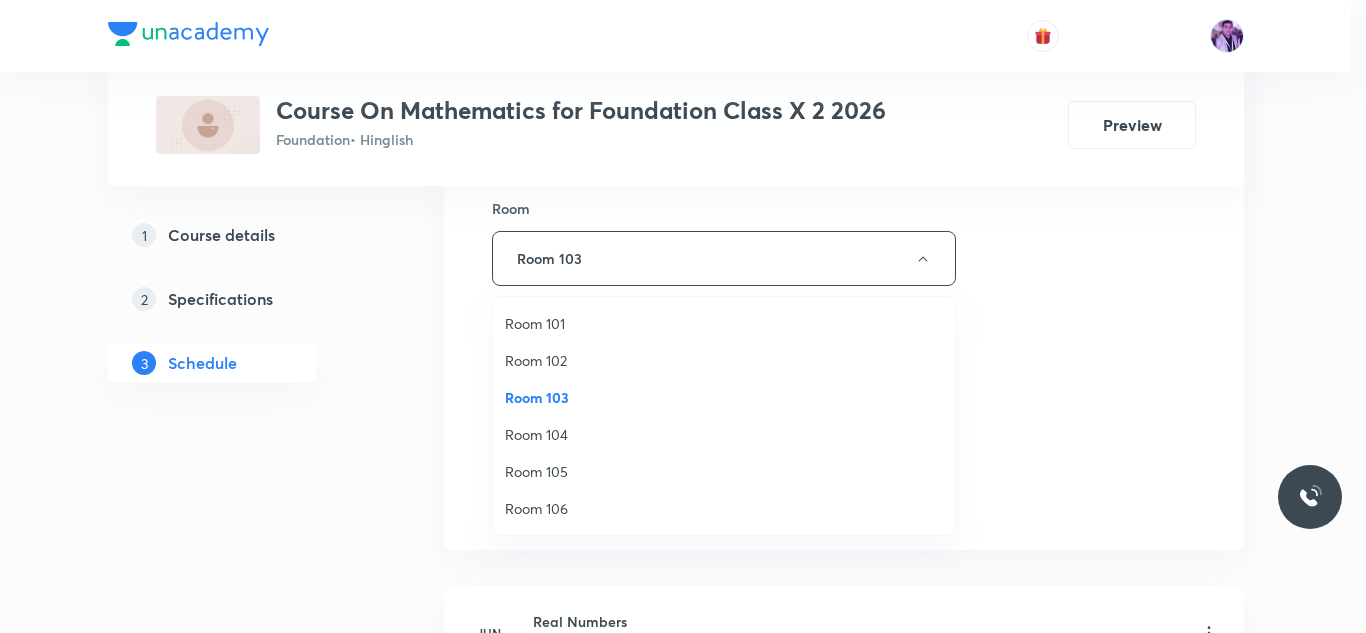click on "Room 105" at bounding box center (724, 471) 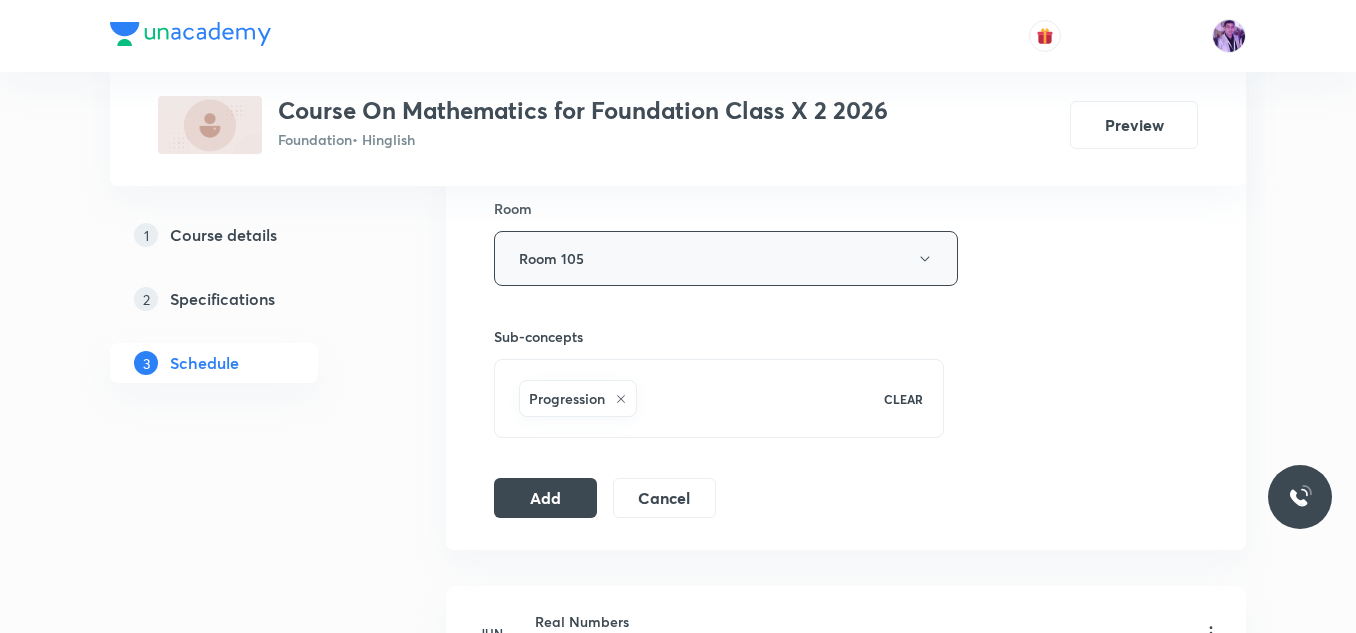 click on "Room 105" at bounding box center [726, 258] 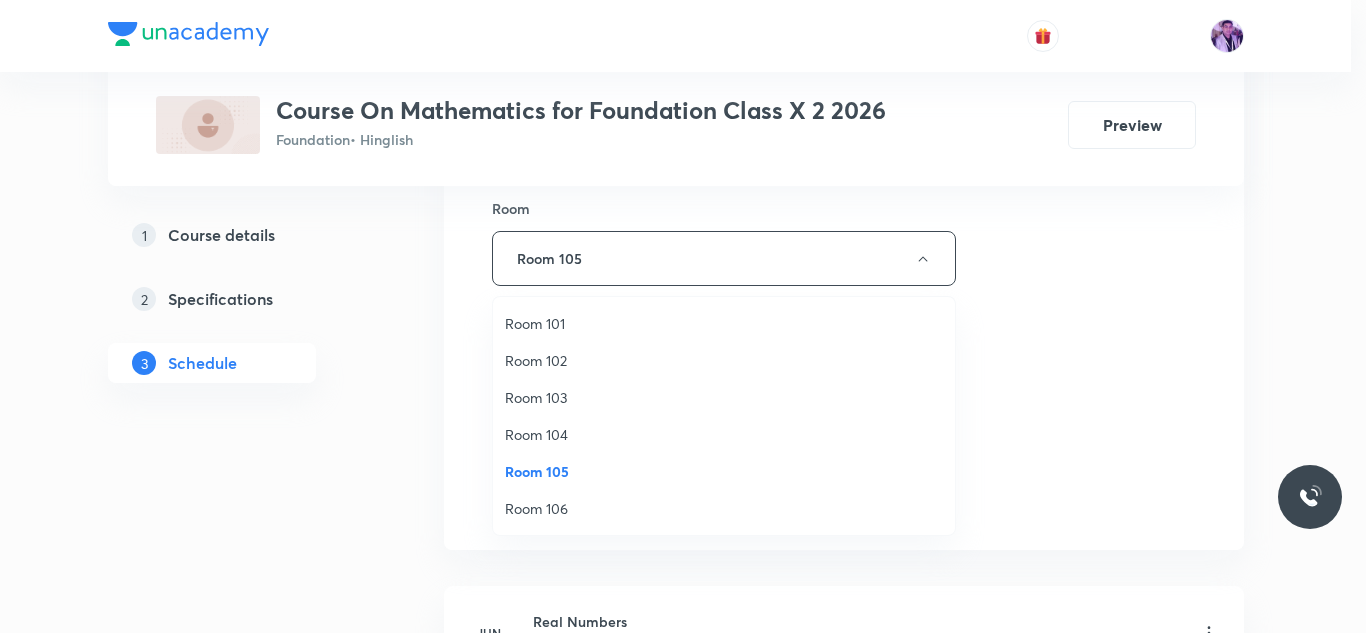 click on "Room 104" at bounding box center (724, 434) 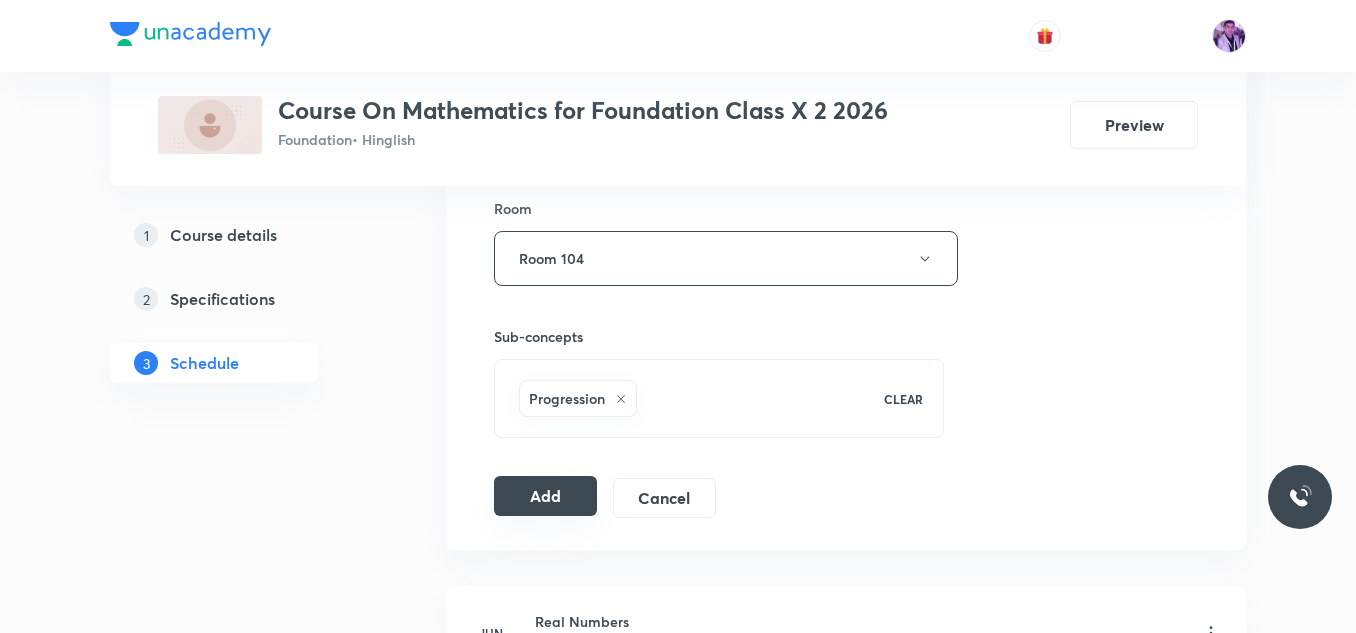 click on "Add" at bounding box center (545, 496) 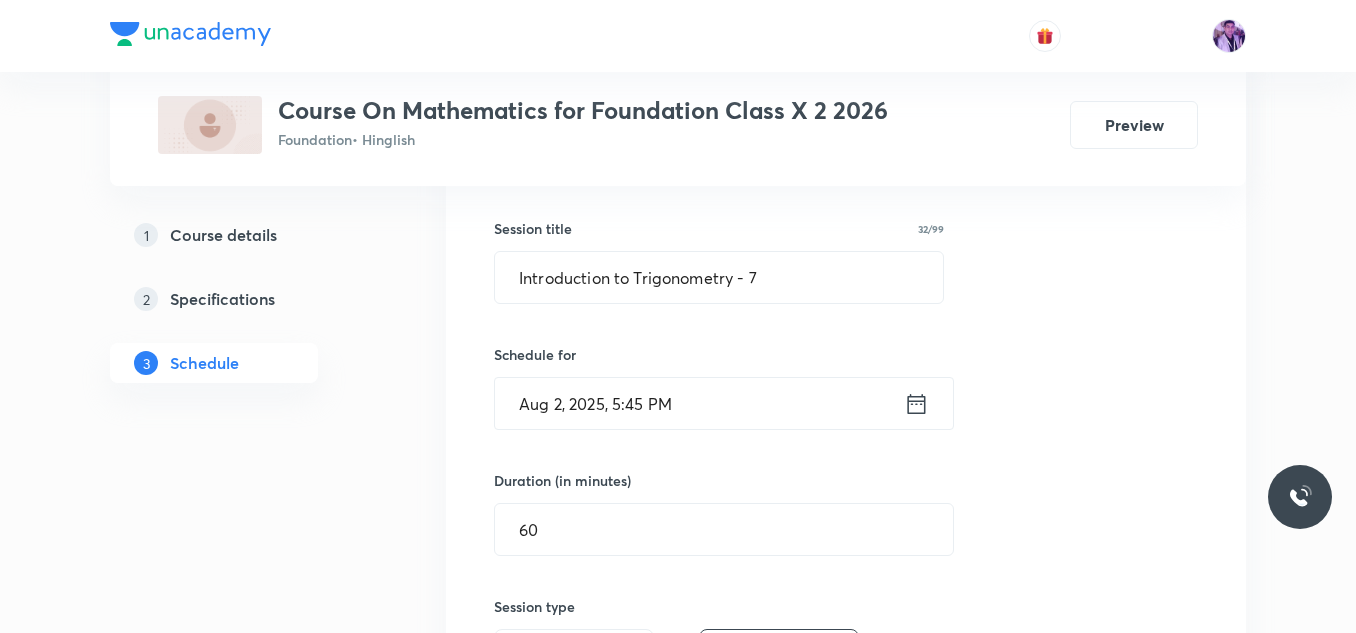 scroll, scrollTop: 276, scrollLeft: 0, axis: vertical 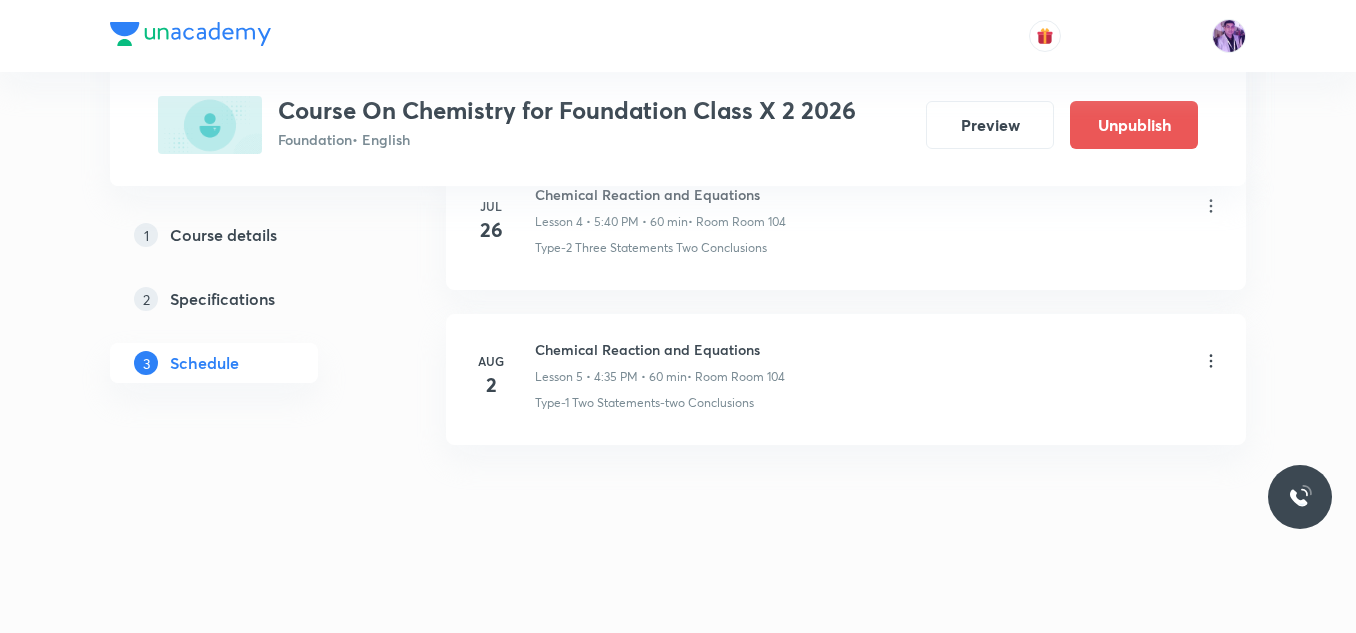 click 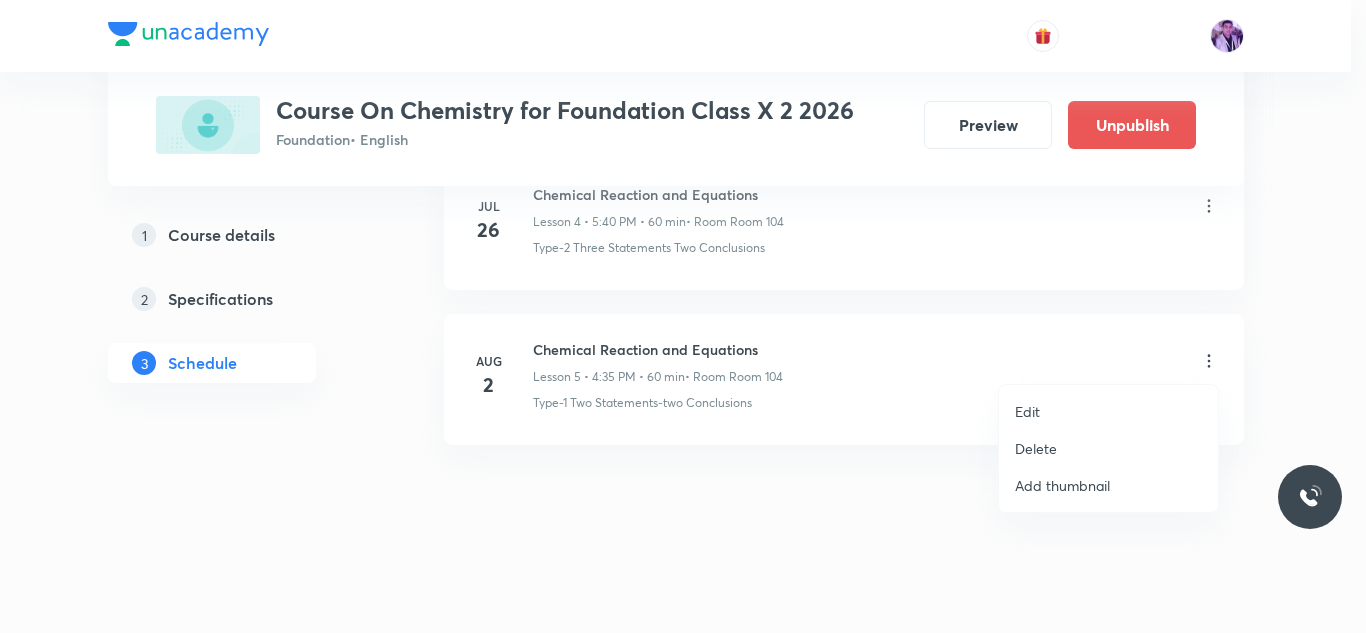 click on "Edit" at bounding box center (1108, 411) 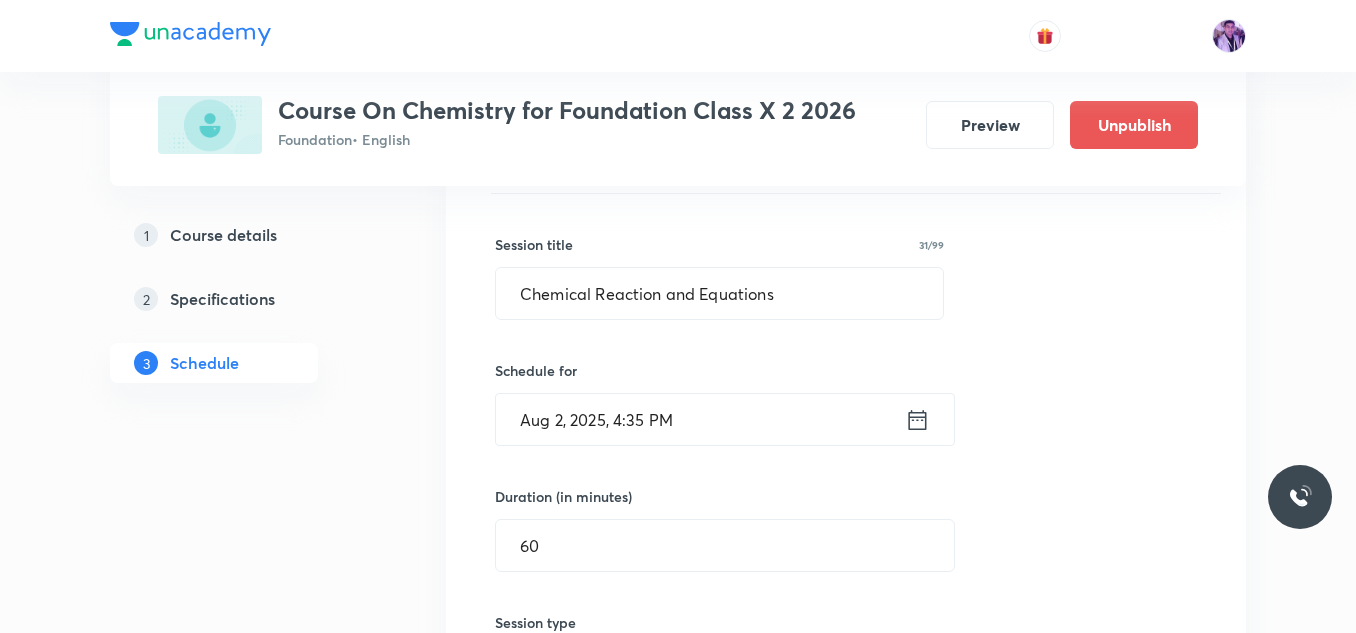 scroll, scrollTop: 895, scrollLeft: 0, axis: vertical 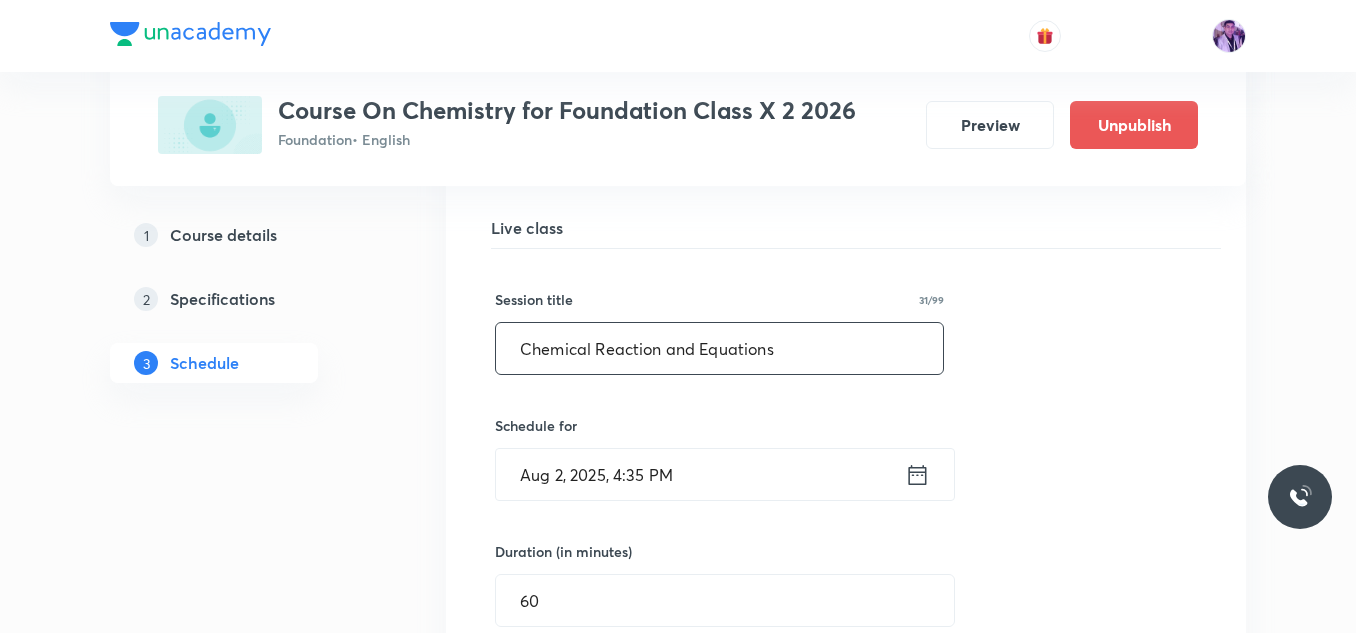 drag, startPoint x: 793, startPoint y: 347, endPoint x: 490, endPoint y: 350, distance: 303.01486 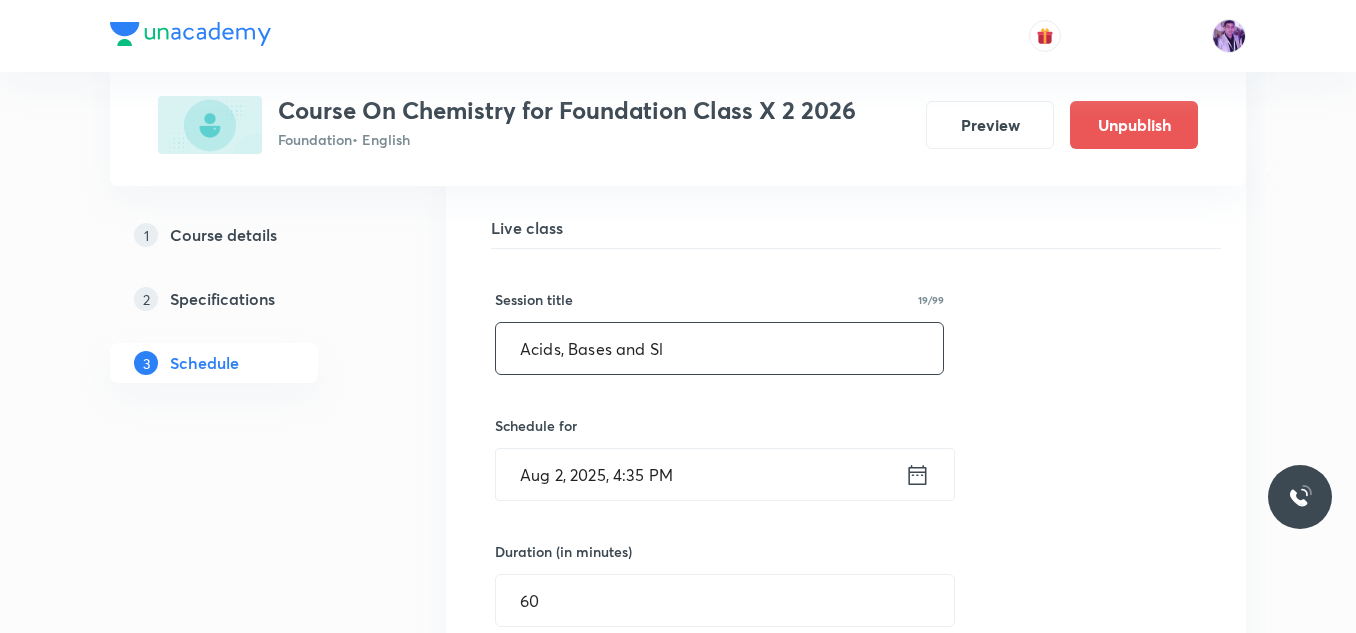 click on "Acids, Bases and Sl" at bounding box center [719, 348] 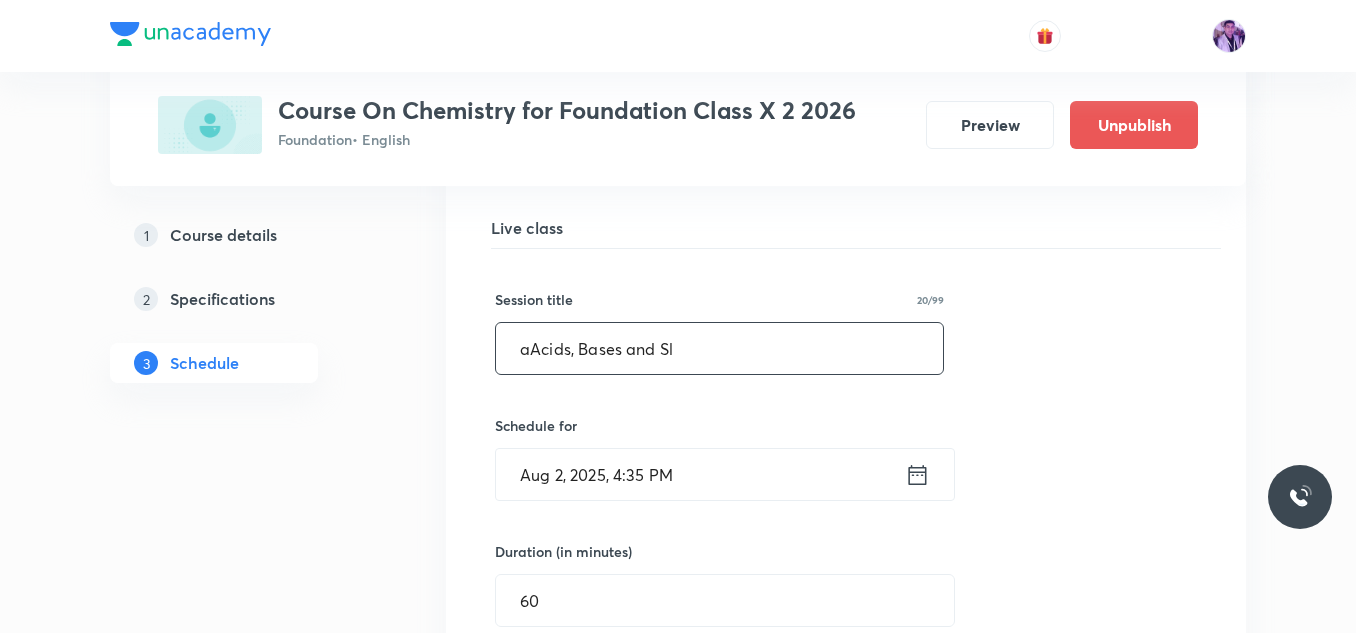 click on "aAcids, Bases and Sl" at bounding box center [719, 348] 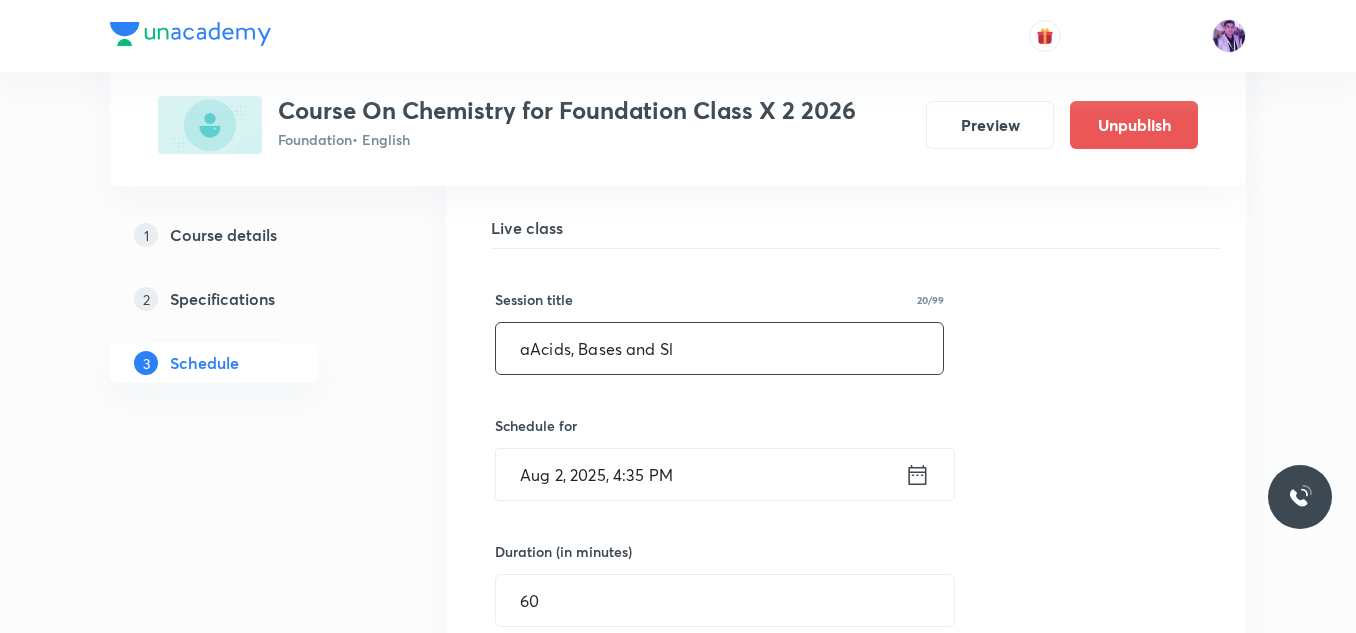 click on "aAcids, Bases and Sl" at bounding box center (719, 348) 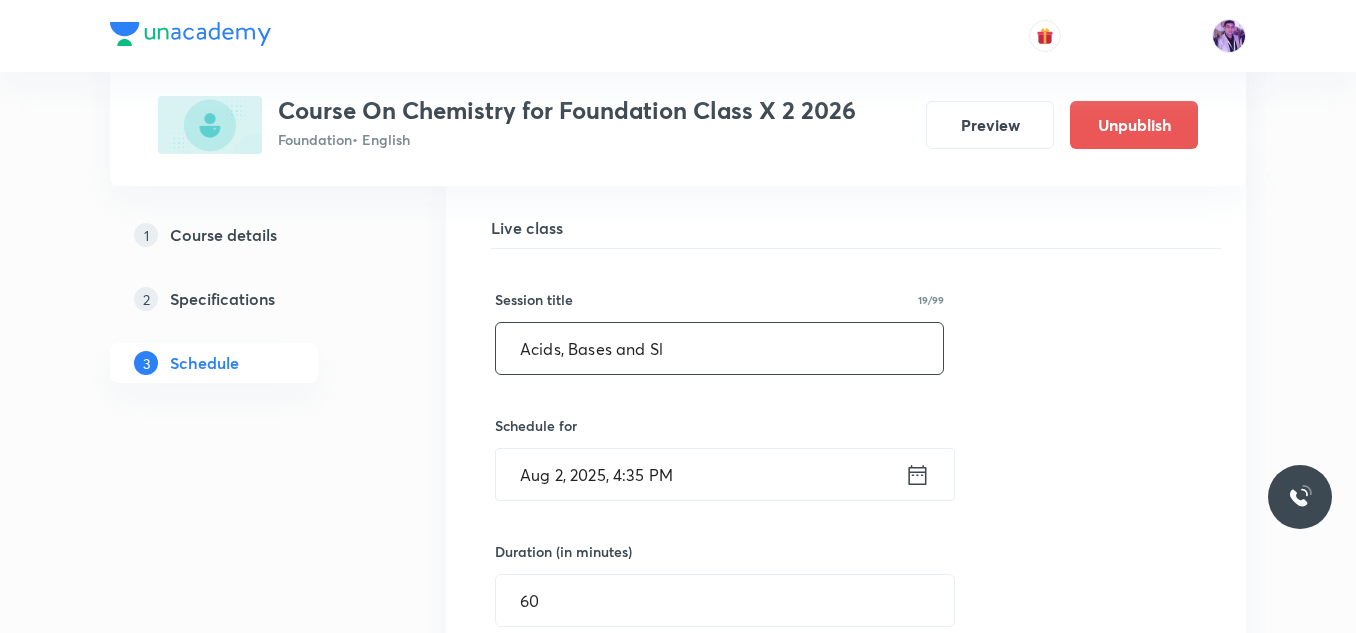 click on "Acids, Bases and Sl" at bounding box center (719, 348) 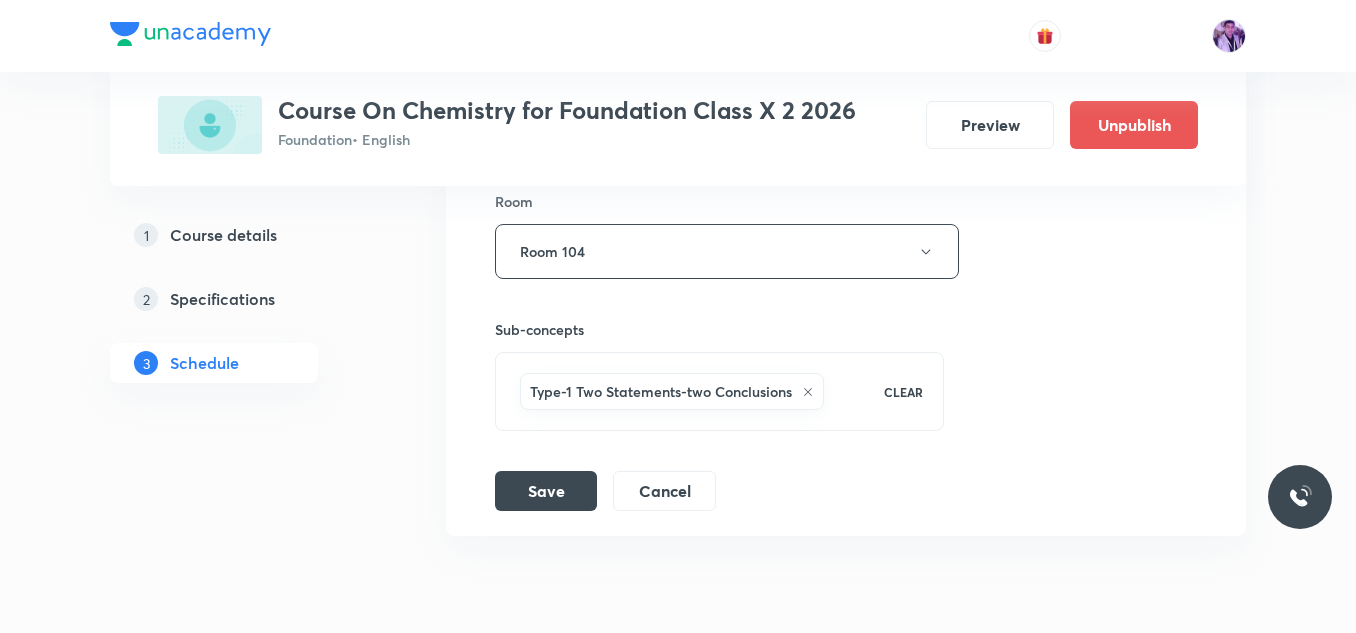 scroll, scrollTop: 1595, scrollLeft: 0, axis: vertical 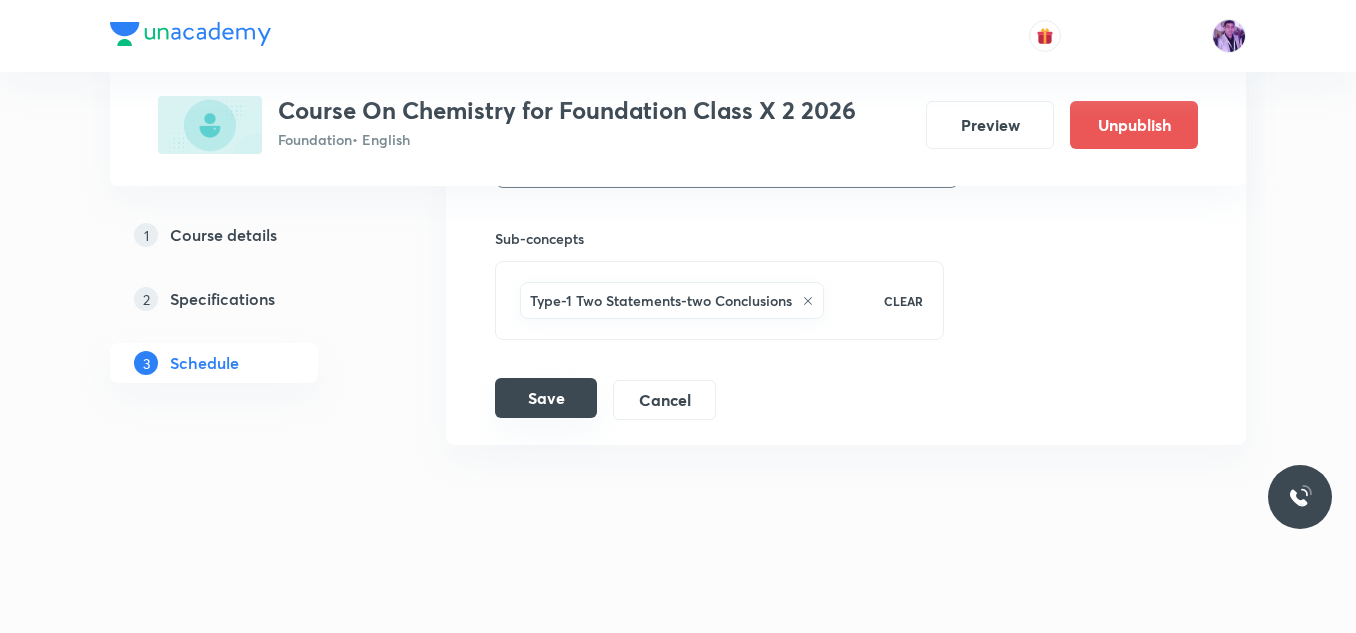 type on "Acids, Bases and Salts" 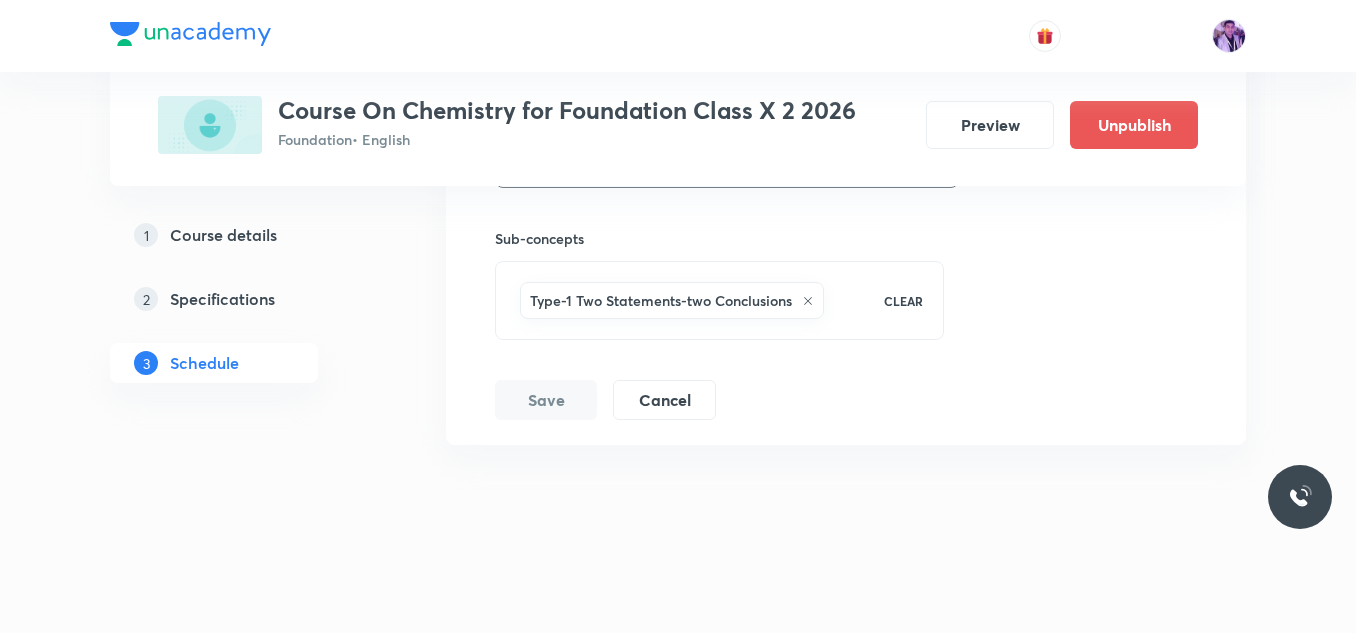 scroll, scrollTop: 826, scrollLeft: 0, axis: vertical 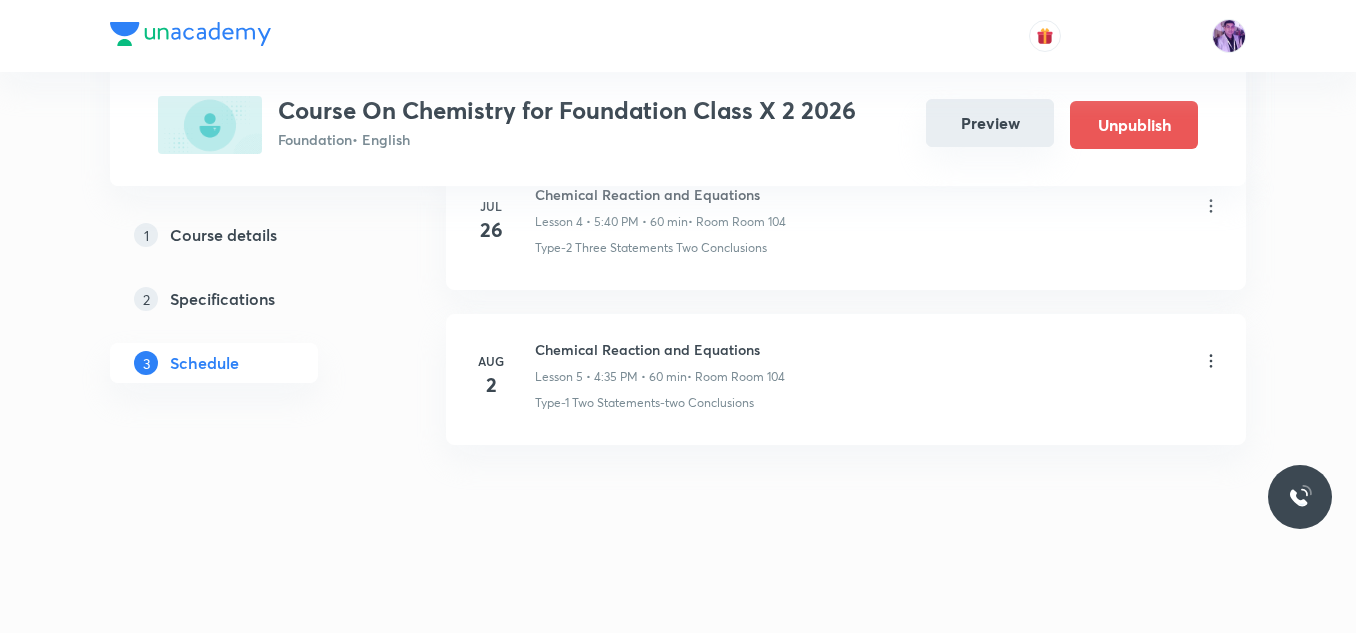 click on "Preview" at bounding box center [990, 123] 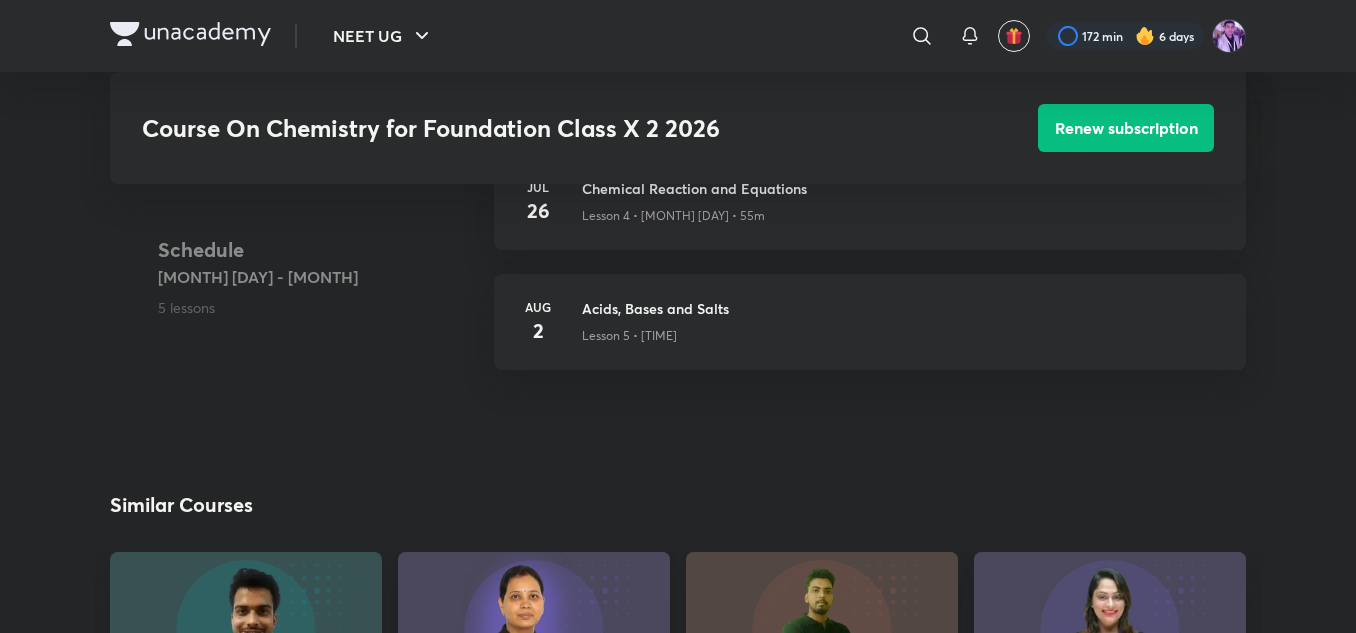 scroll, scrollTop: 1100, scrollLeft: 0, axis: vertical 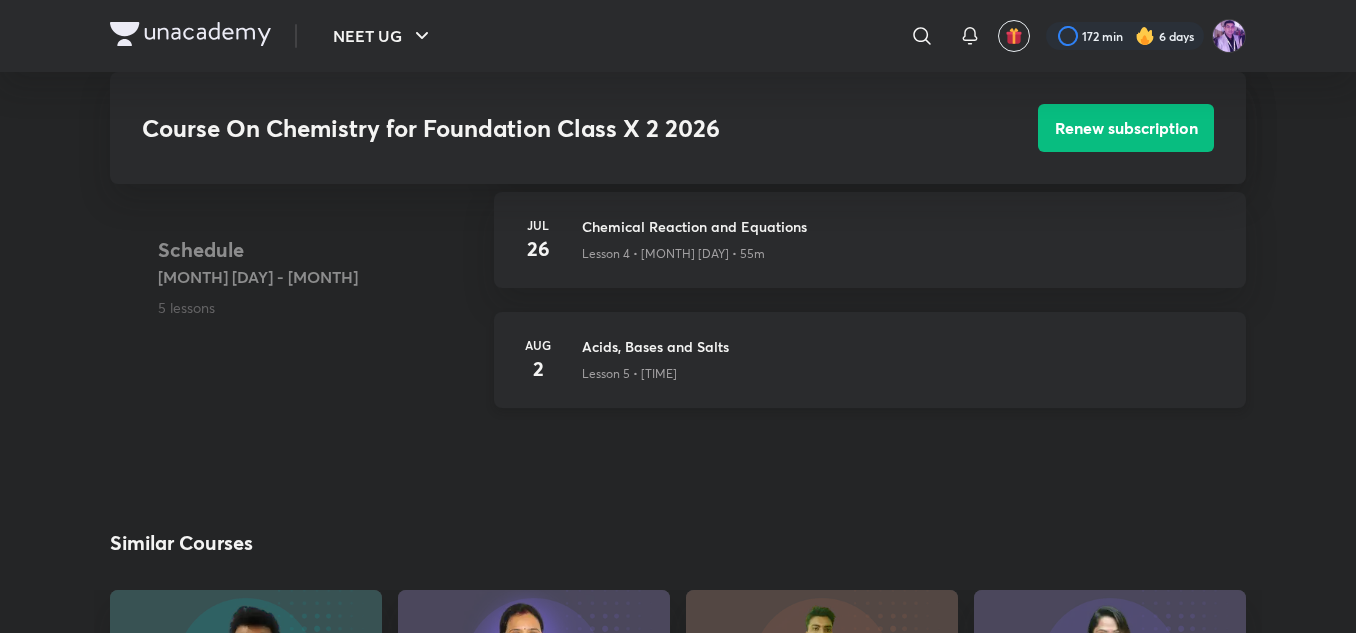 click on "Acids, Bases and Salts Lesson 5 • [TIME]" at bounding box center (902, 360) 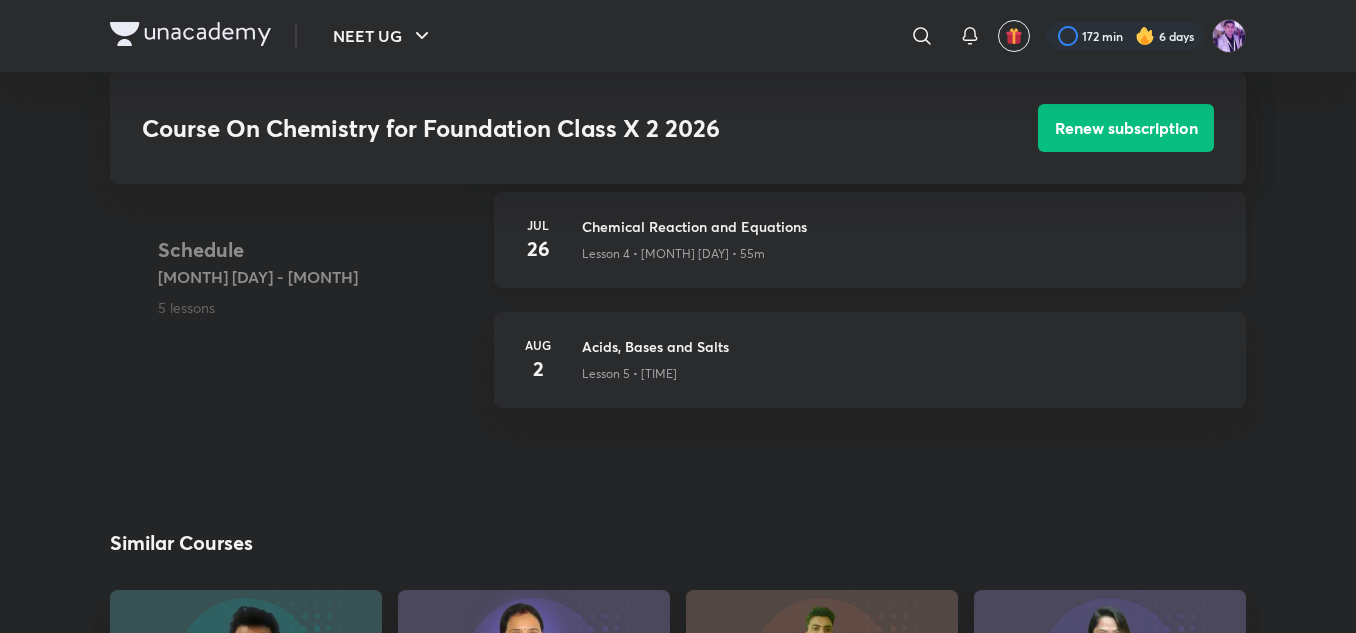click on "Lesson 4 • [MONTH] [DAY] • 55m" at bounding box center (673, 254) 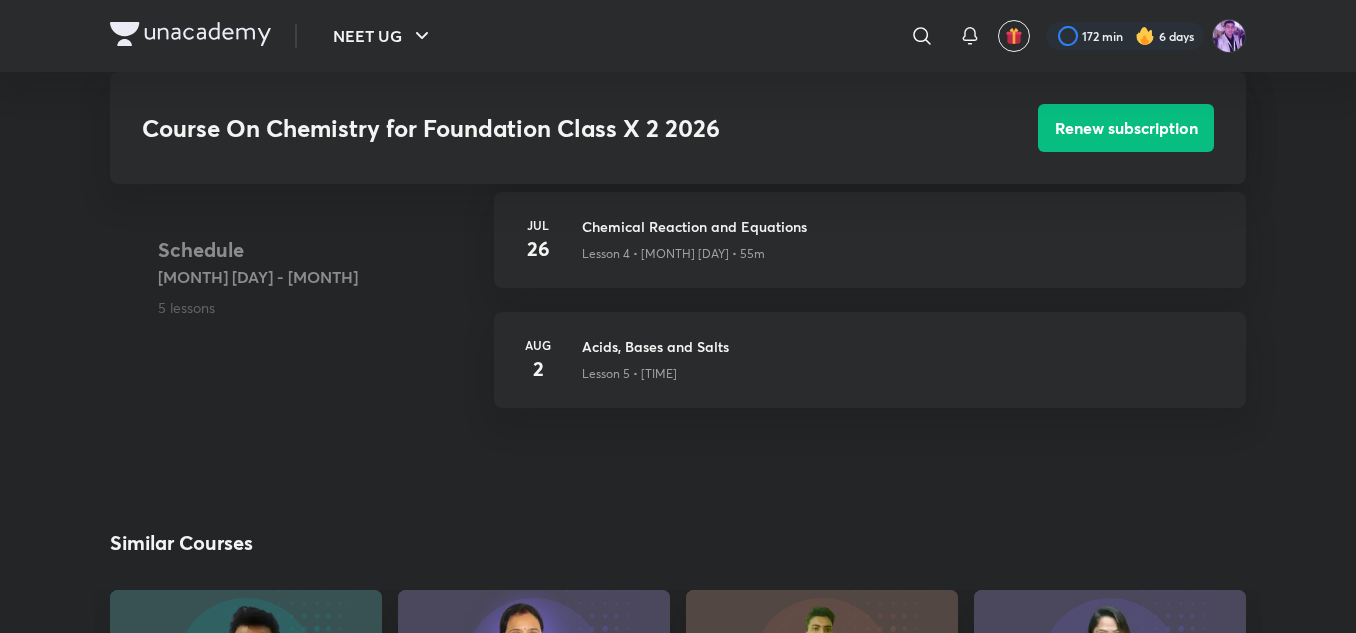 scroll, scrollTop: 0, scrollLeft: 0, axis: both 